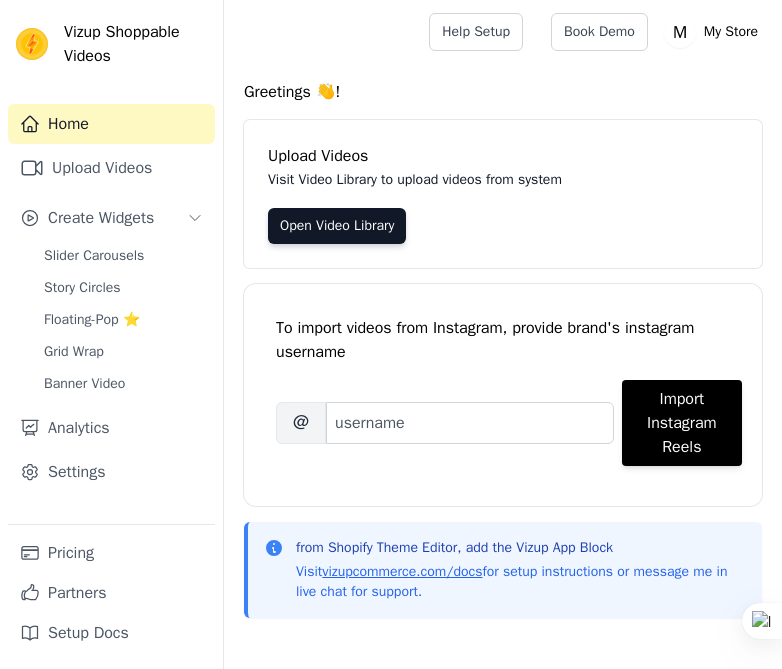 scroll, scrollTop: 0, scrollLeft: 0, axis: both 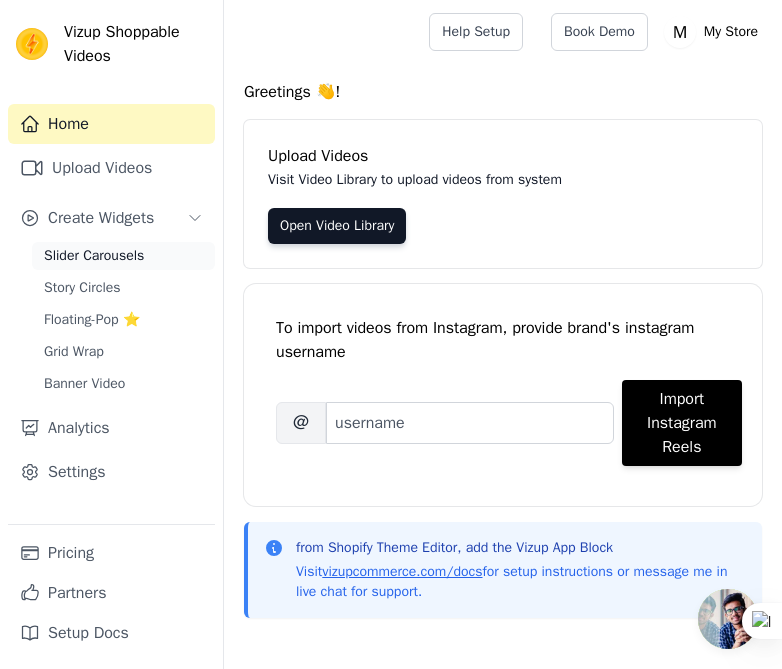 click on "Slider Carousels" at bounding box center (94, 256) 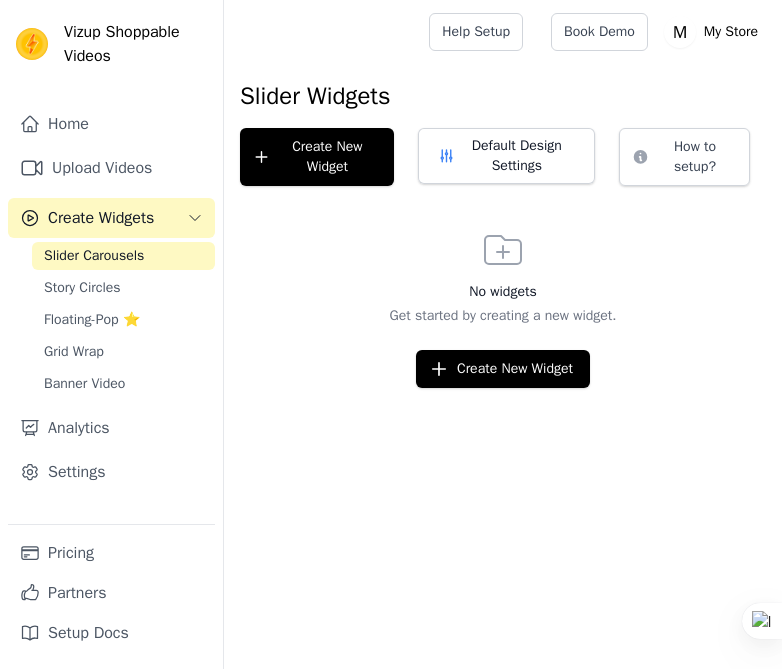 scroll, scrollTop: 0, scrollLeft: 0, axis: both 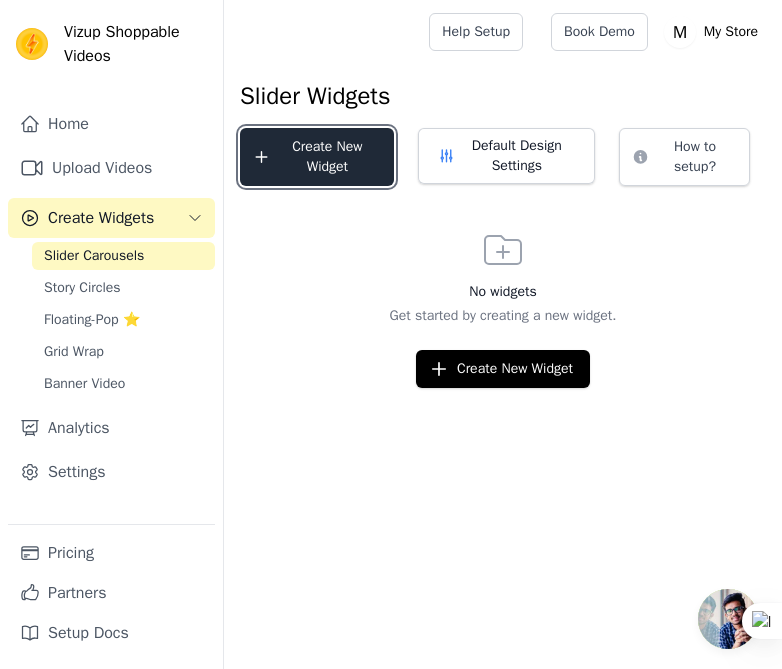 click on "Create New Widget" at bounding box center [317, 157] 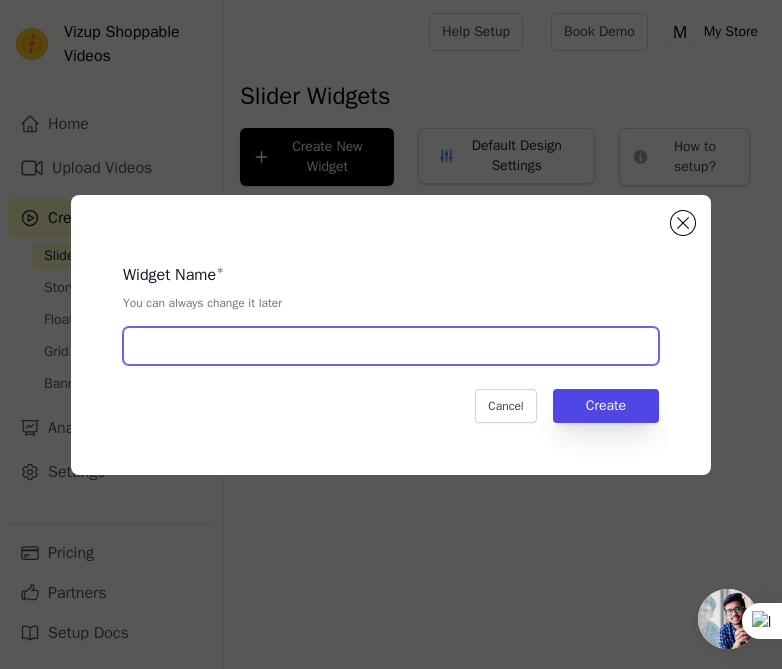 click at bounding box center [391, 346] 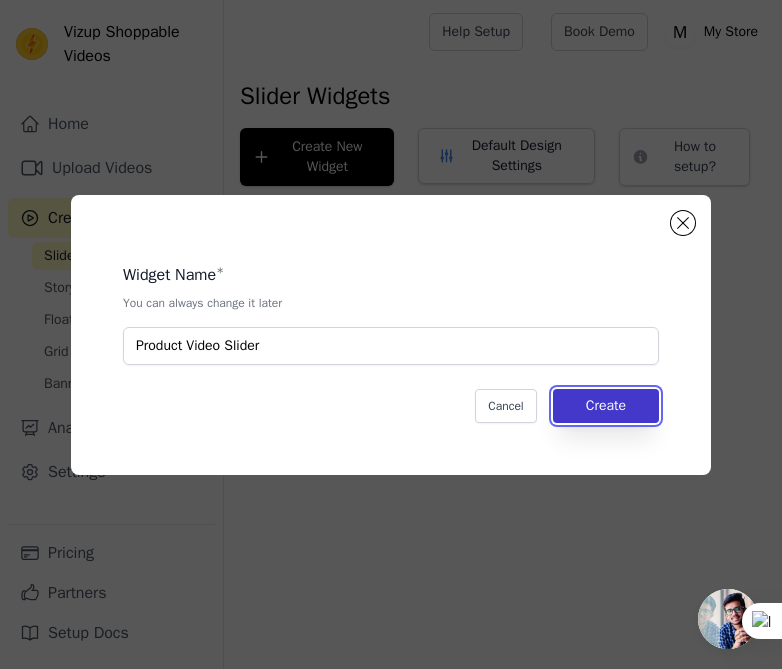 click on "Create" at bounding box center (606, 406) 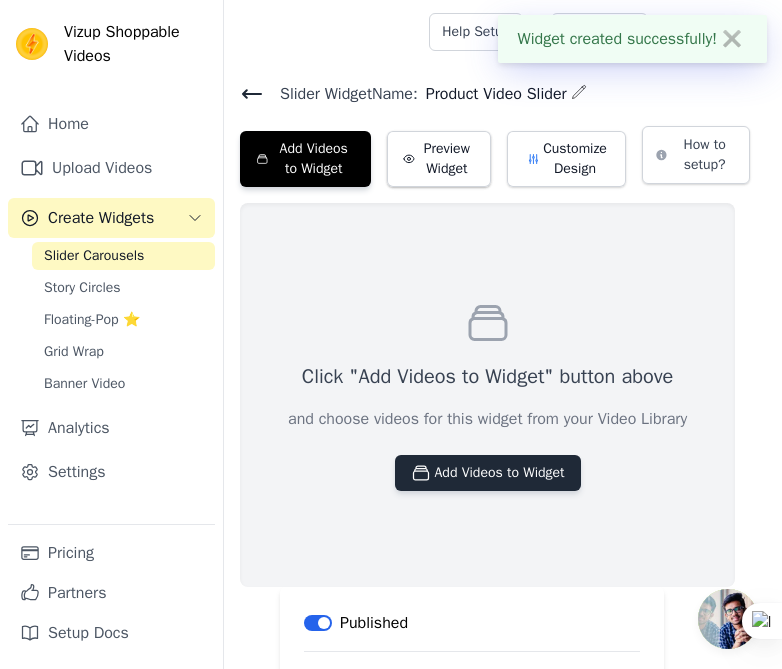 click on "Add Videos to Widget" at bounding box center (488, 473) 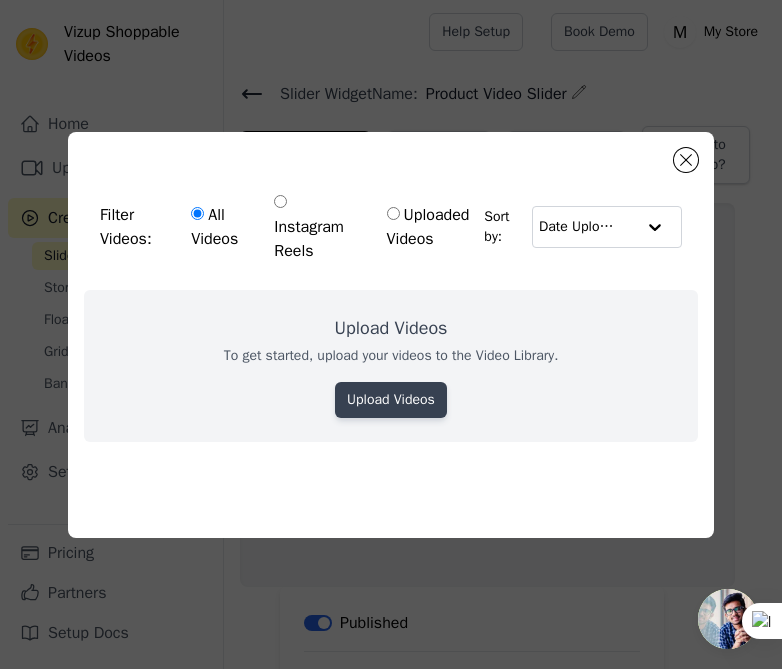 click on "Upload Videos" at bounding box center [391, 400] 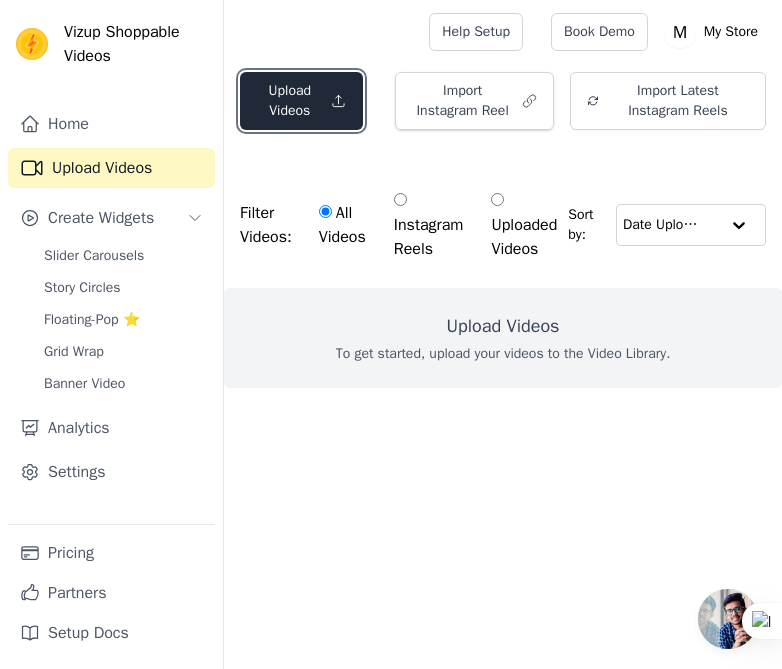 click on "Upload Videos" at bounding box center [301, 101] 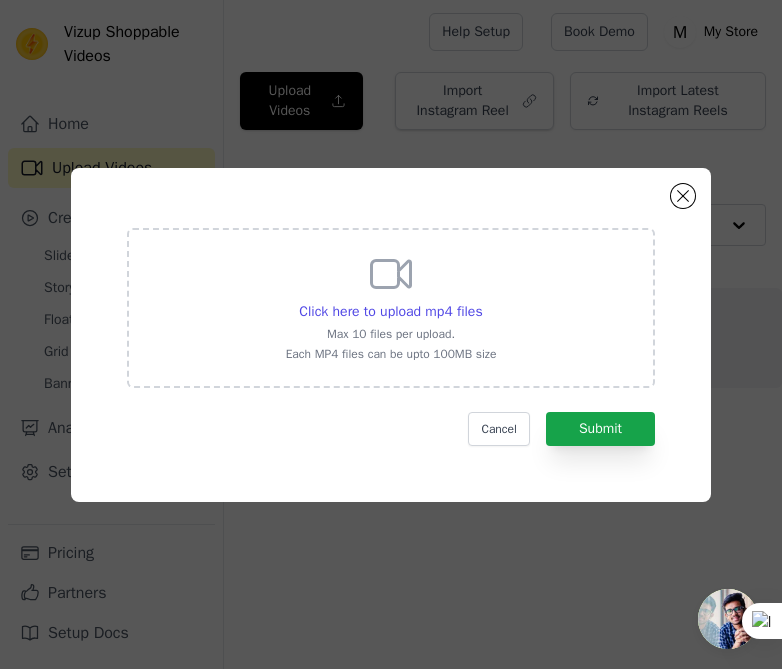 click 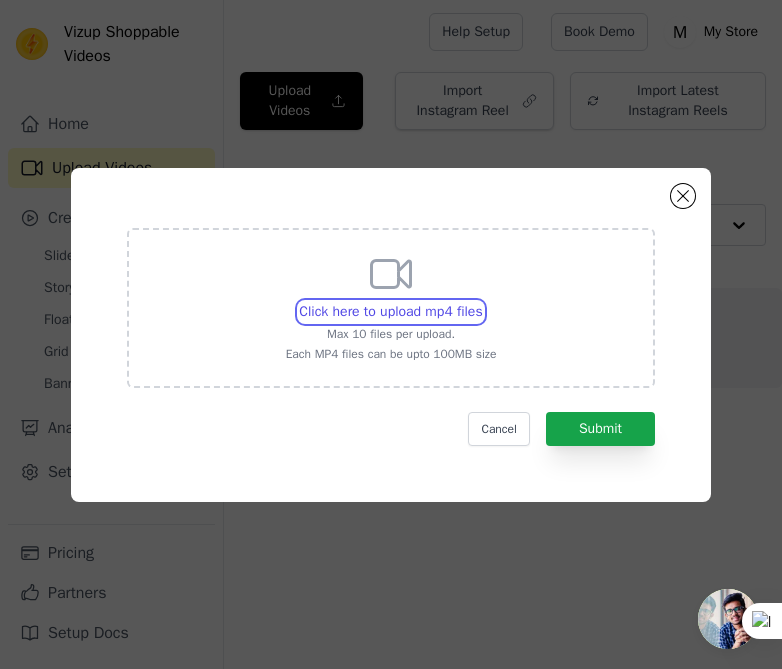 type on "C:\fakepath\02c30dc6963c4dd7aa33ff019fecf1ee.mp4" 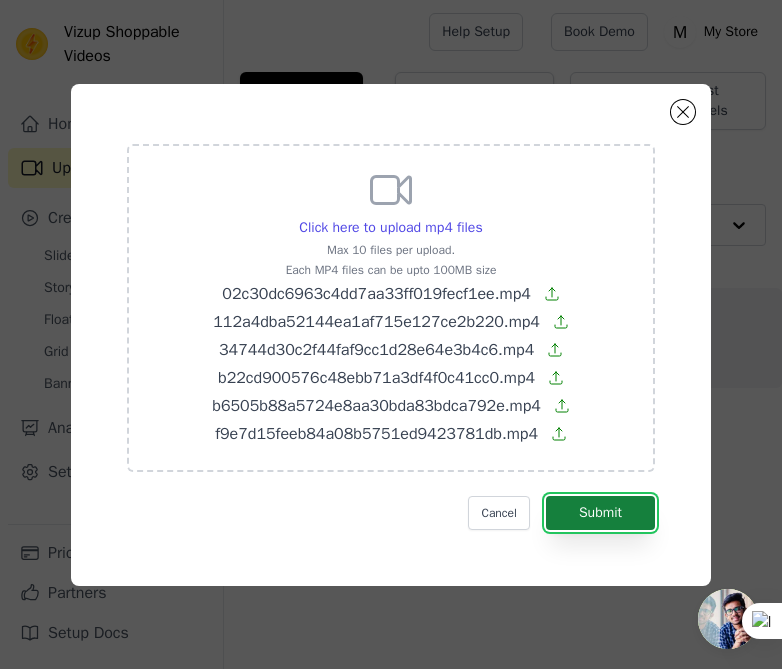 click on "Submit" at bounding box center [600, 513] 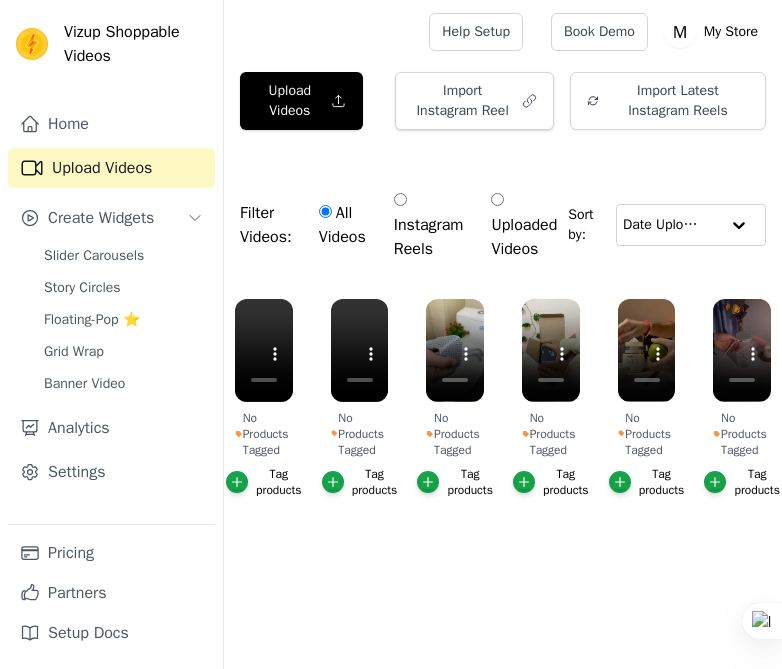 scroll, scrollTop: 0, scrollLeft: 0, axis: both 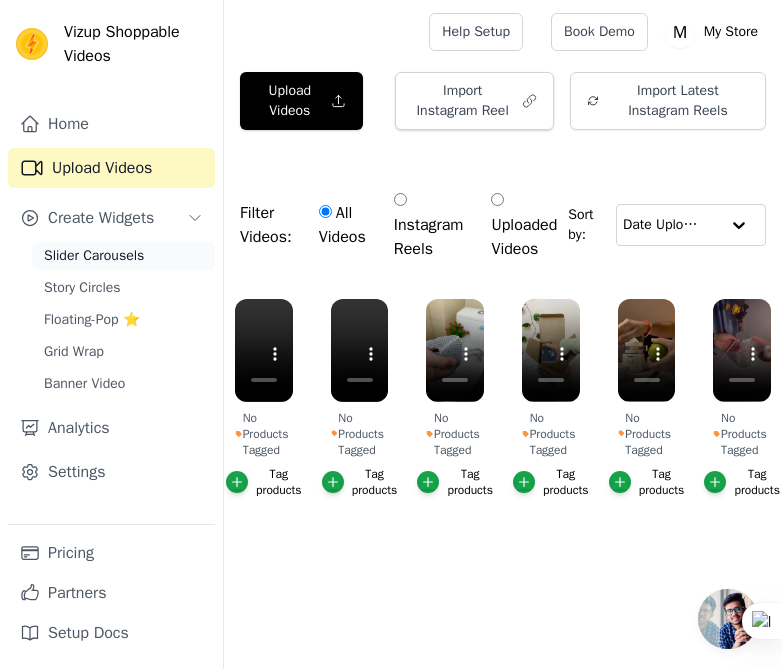 click on "Slider Carousels" at bounding box center [94, 256] 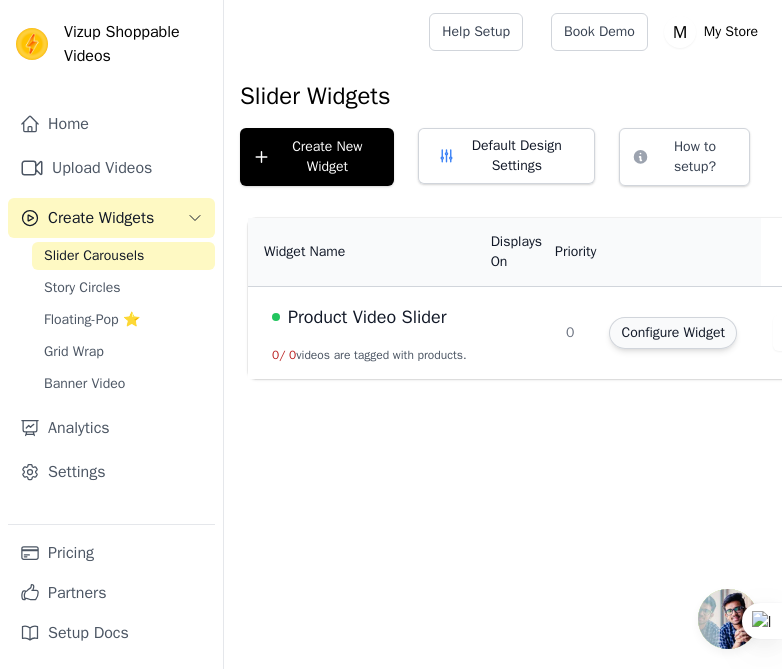 click on "Configure Widget" at bounding box center [672, 333] 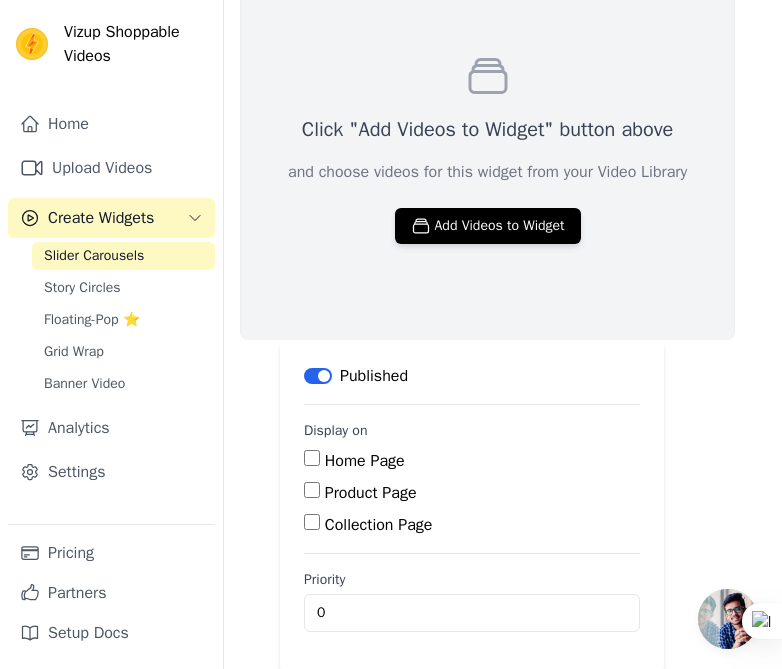 scroll, scrollTop: 269, scrollLeft: 0, axis: vertical 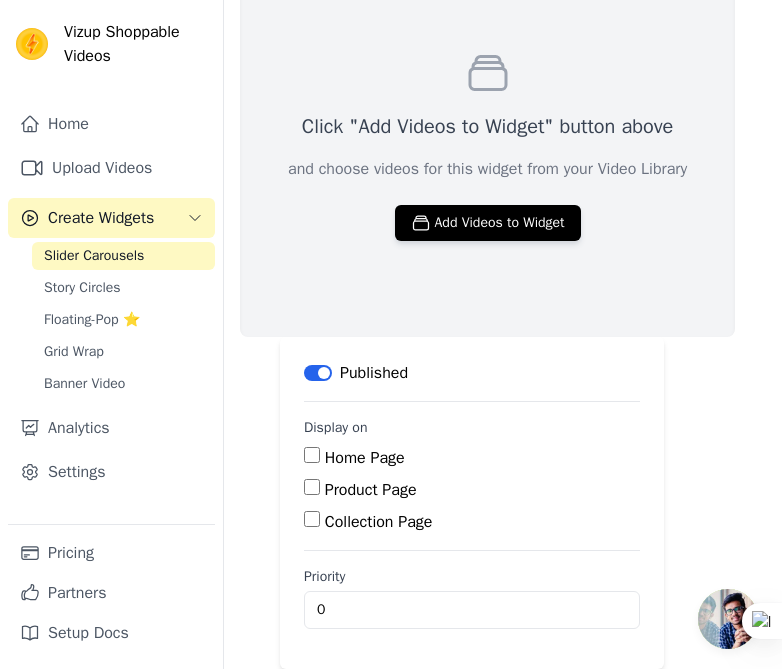click on "Home Page" at bounding box center [365, 458] 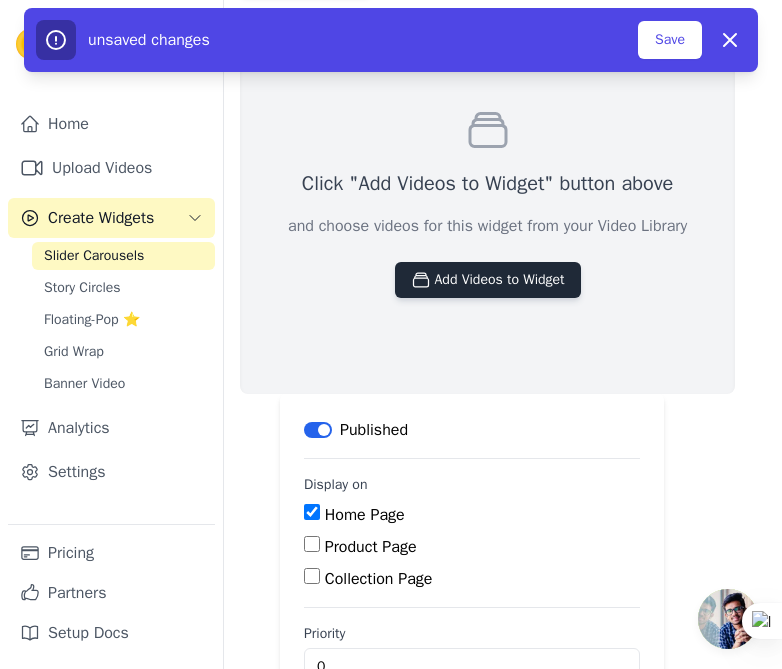 scroll, scrollTop: 0, scrollLeft: 0, axis: both 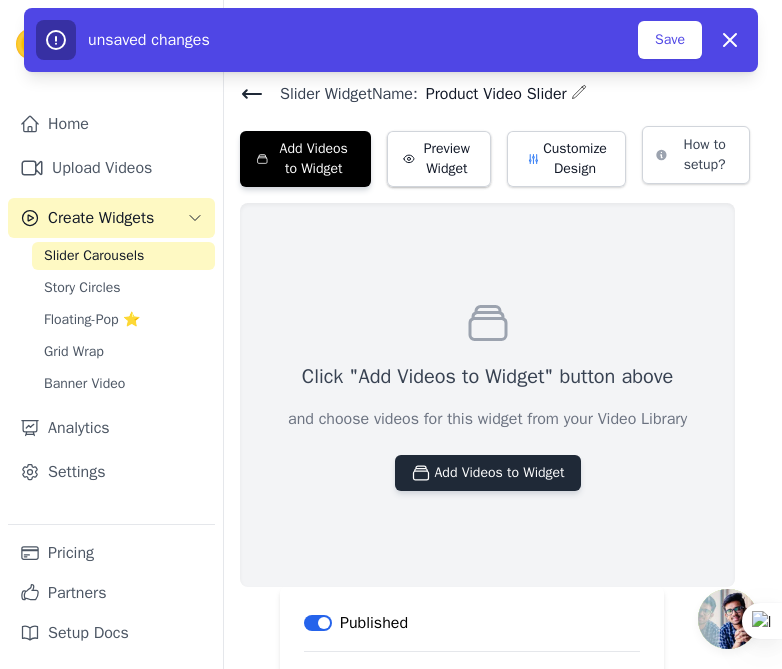 click on "Add Videos to Widget" at bounding box center [488, 473] 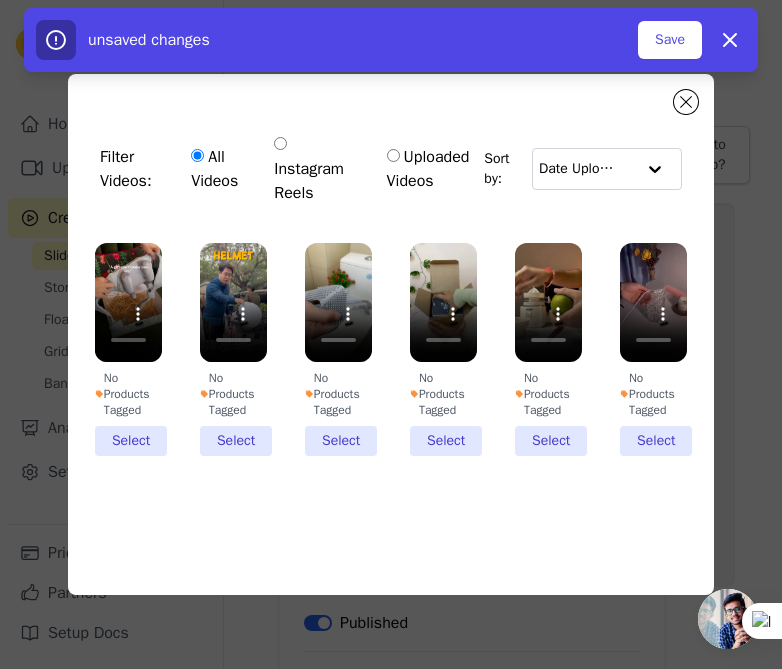 click on "No Products Tagged     Select" at bounding box center (443, 349) 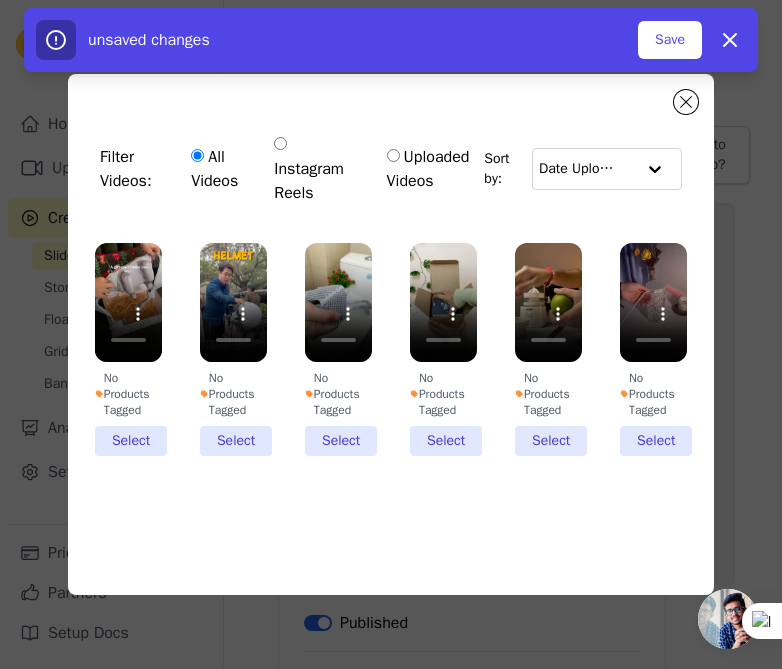 click on "No Products Tagged     Select" at bounding box center [0, 0] 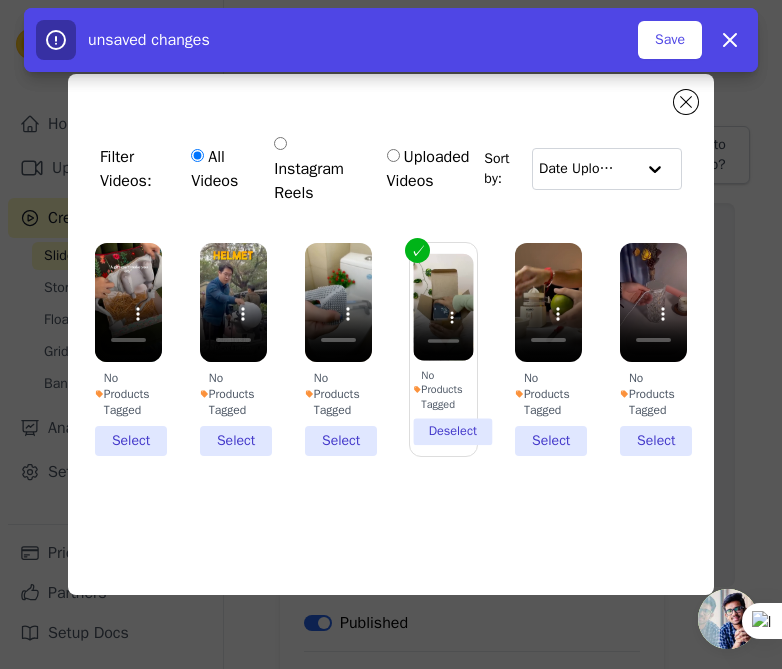 click on "No Products Tagged     Deselect" at bounding box center (443, 350) 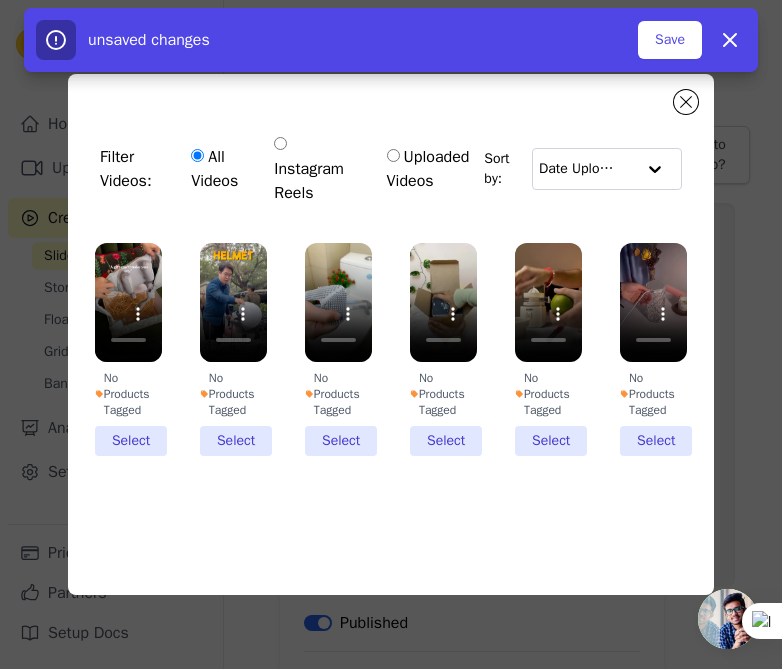 click on "No Products Tagged" at bounding box center (443, 394) 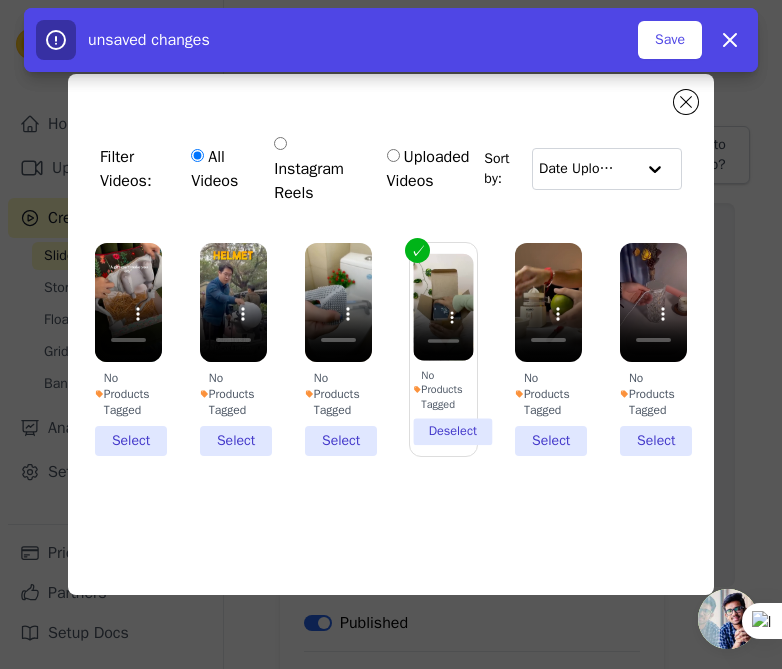 click on "No Products Tagged" at bounding box center (443, 389) 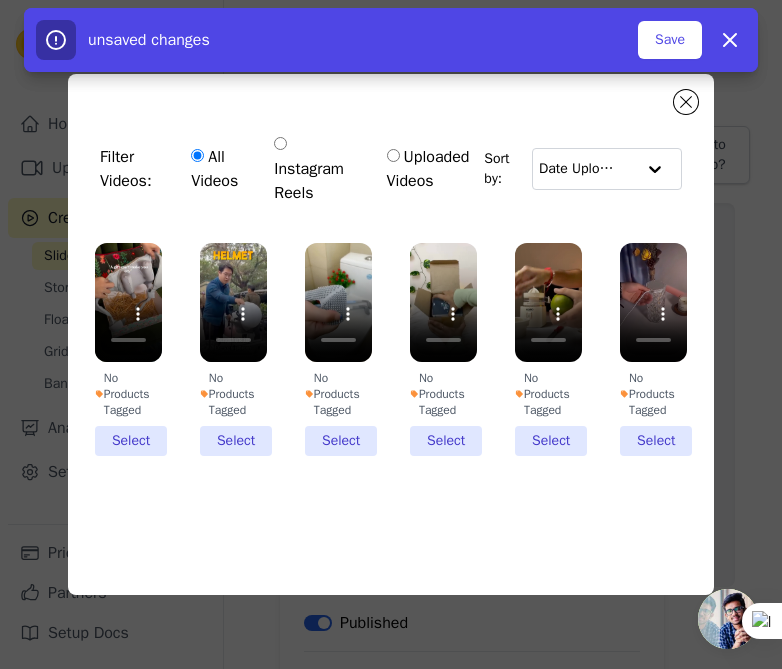 click on "No Products Tagged     Select" at bounding box center (233, 349) 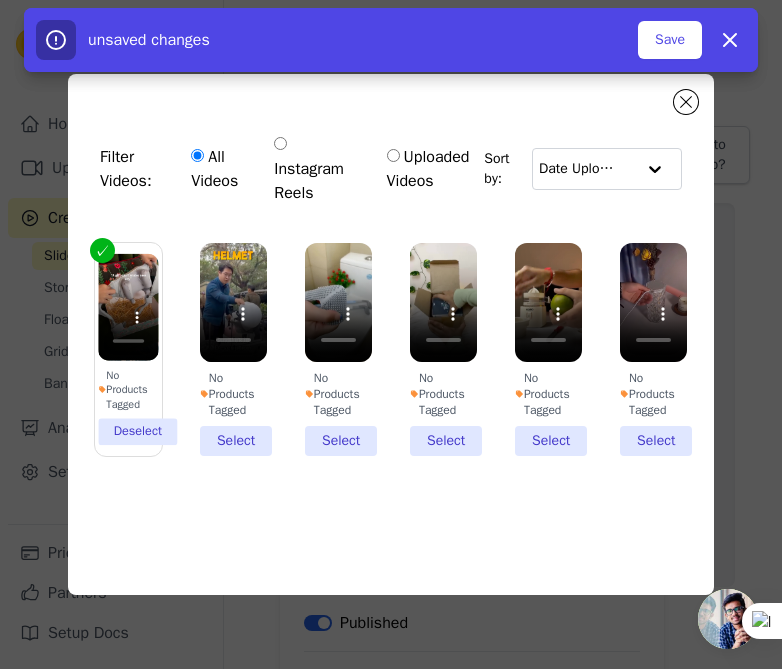 click on "No Products Tagged     Select" at bounding box center (233, 349) 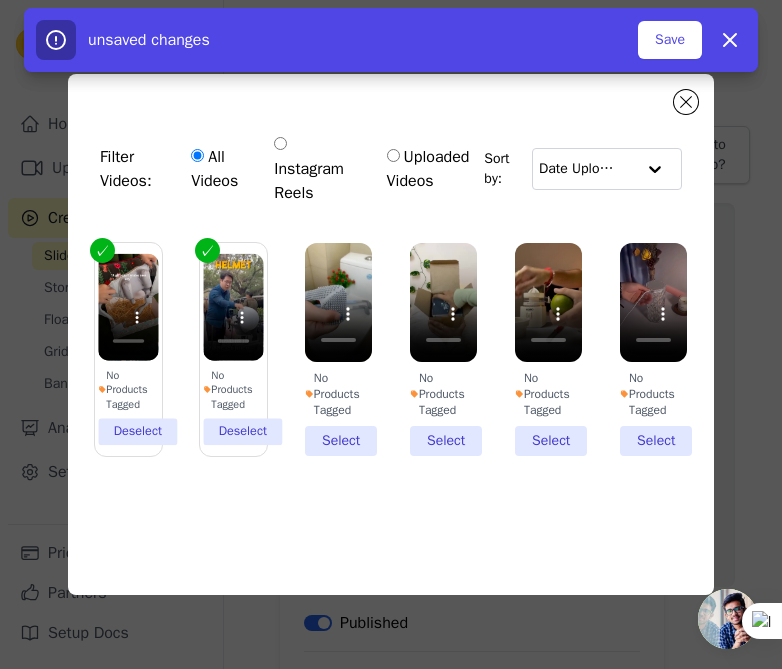 click on "No Products Tagged     Select" at bounding box center (338, 349) 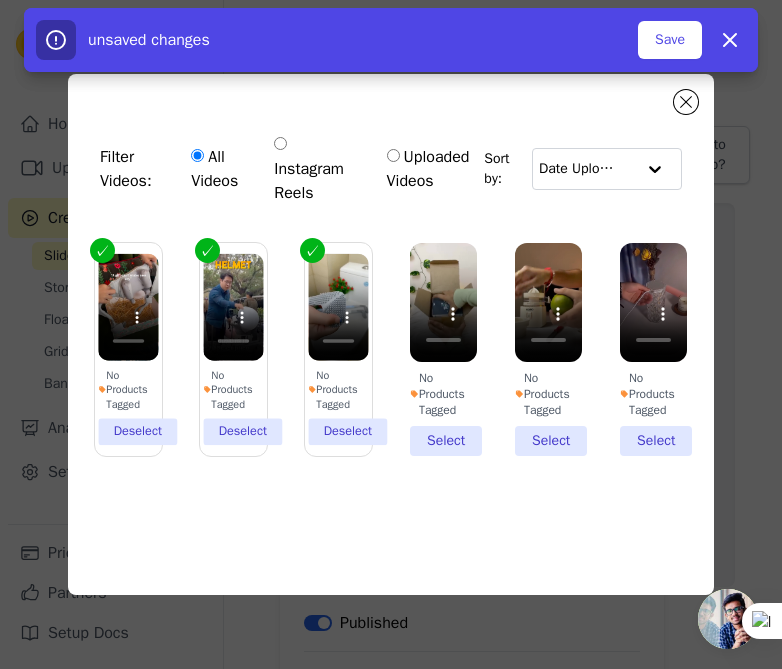 click on "No Products Tagged     Select" at bounding box center [443, 349] 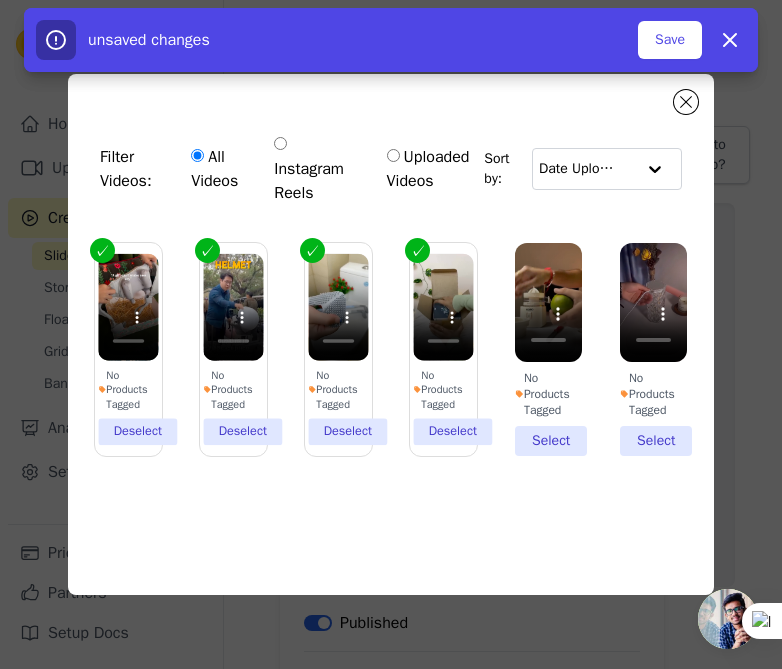 click on "No Products Tagged     Select" at bounding box center [548, 349] 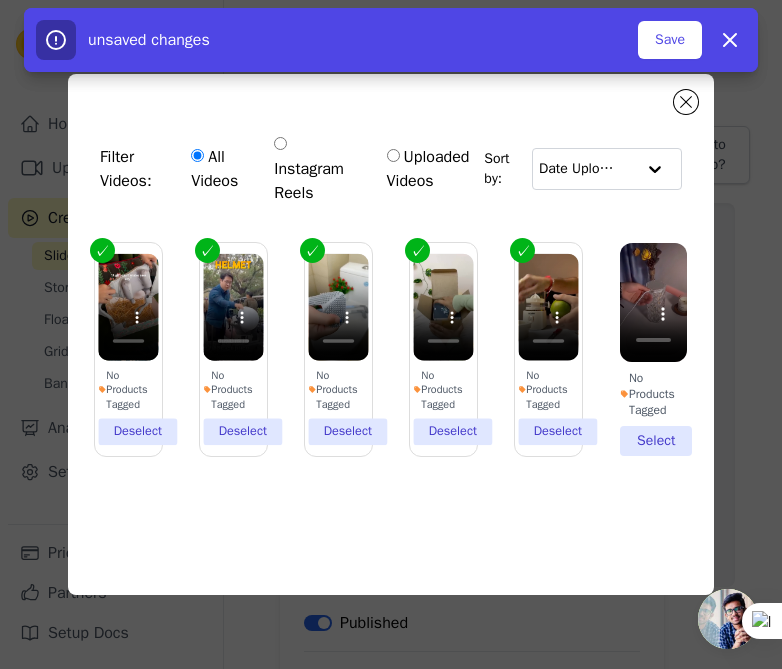 click on "No Products Tagged     Select" at bounding box center (653, 349) 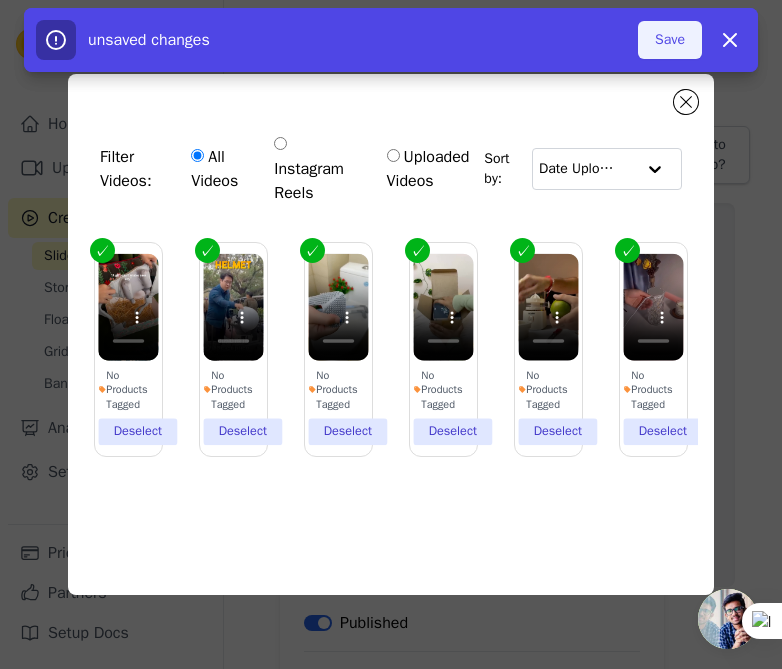 click on "Save" at bounding box center [670, 40] 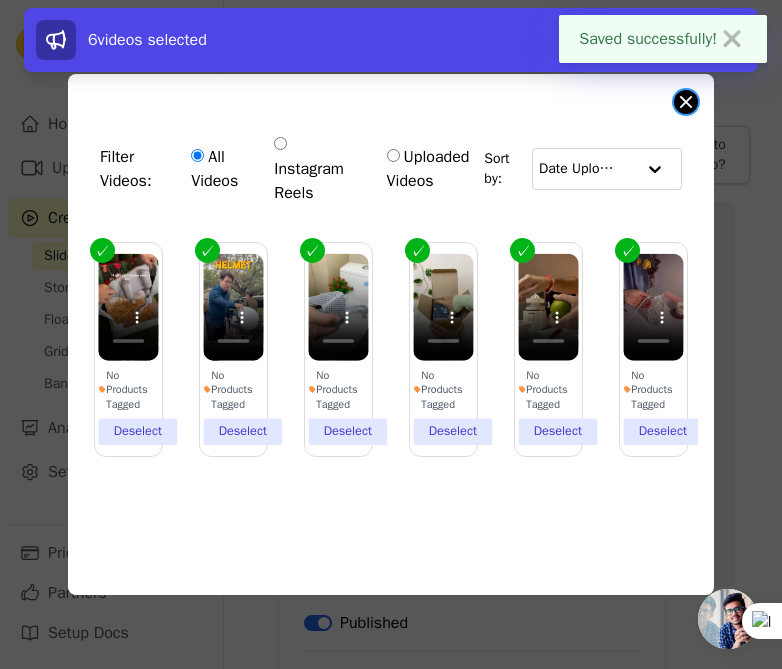click at bounding box center [686, 102] 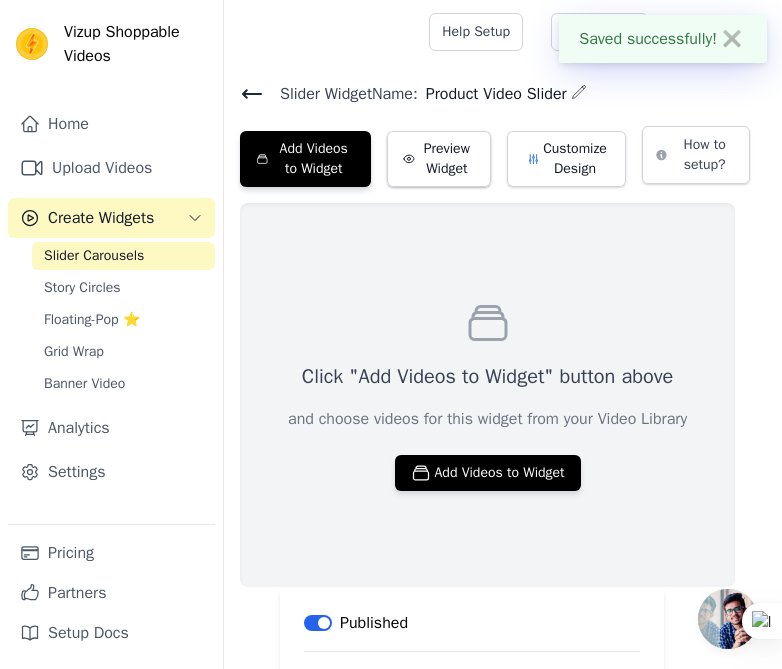 click 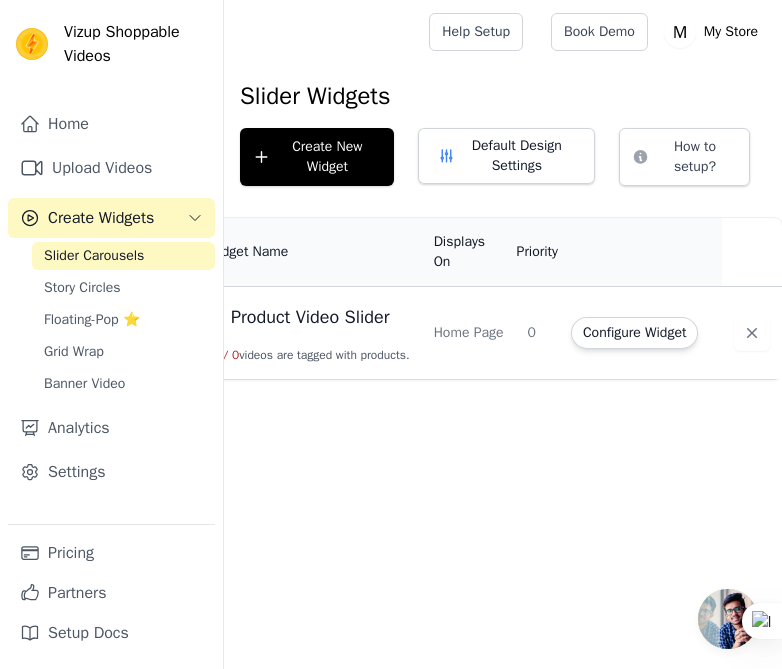 scroll, scrollTop: 0, scrollLeft: 0, axis: both 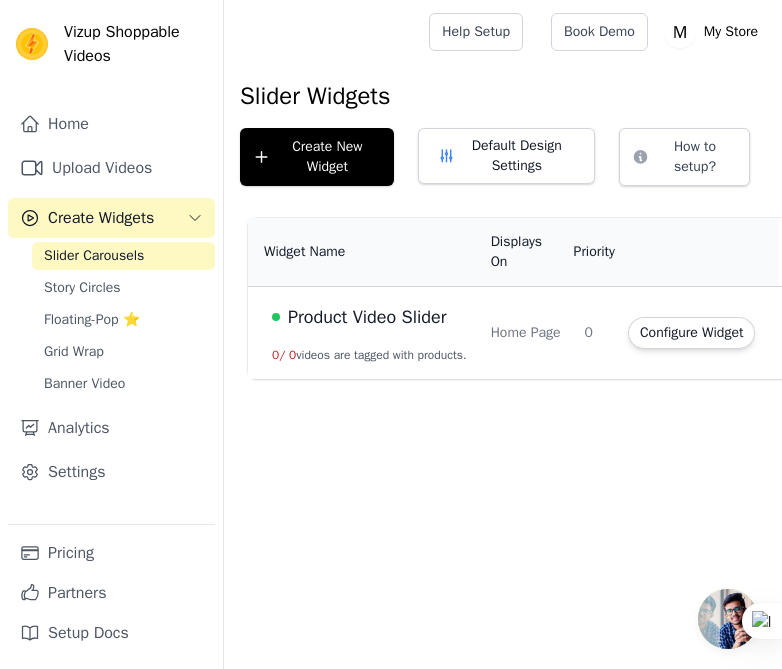 click on "Create Widgets" at bounding box center (101, 218) 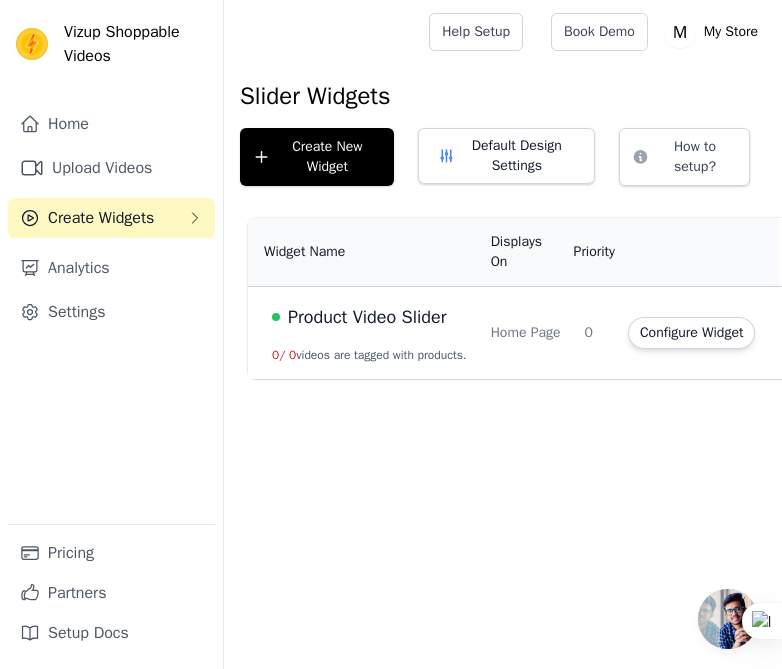 click on "Create Widgets" at bounding box center [101, 218] 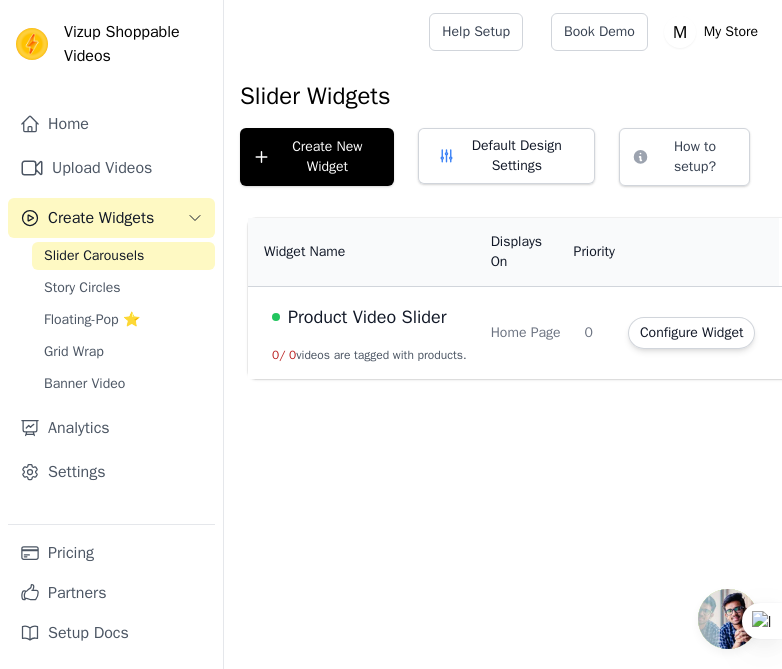 click on "Product Video Slider" at bounding box center [367, 317] 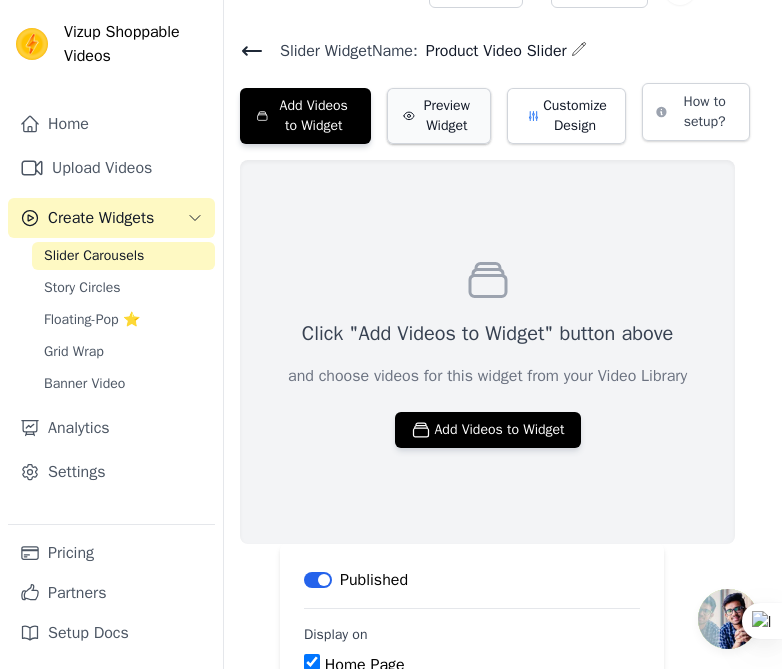 scroll, scrollTop: 0, scrollLeft: 0, axis: both 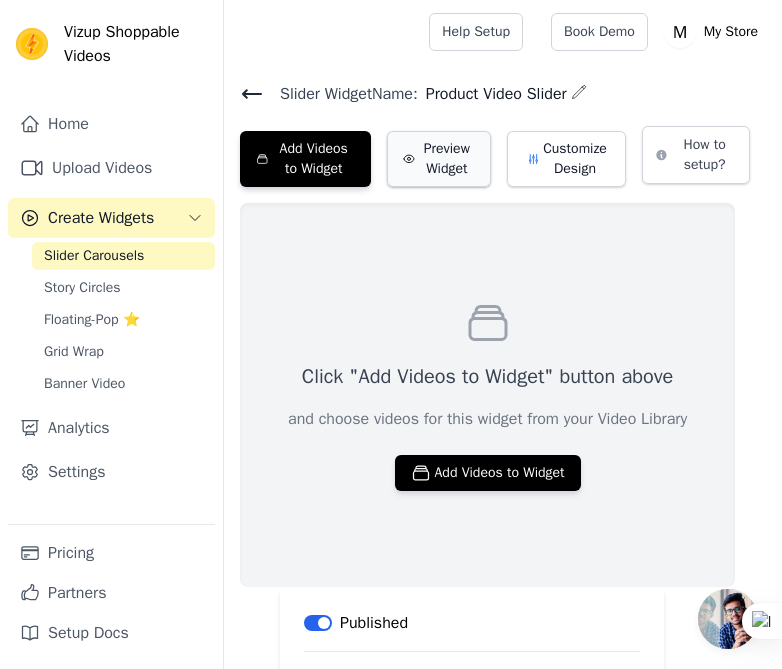click on "Preview Widget" at bounding box center [439, 159] 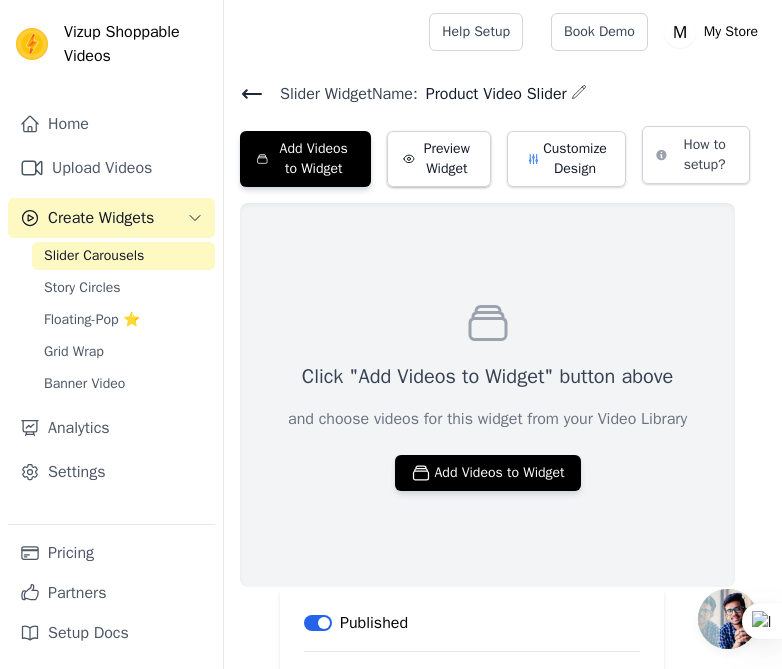 click 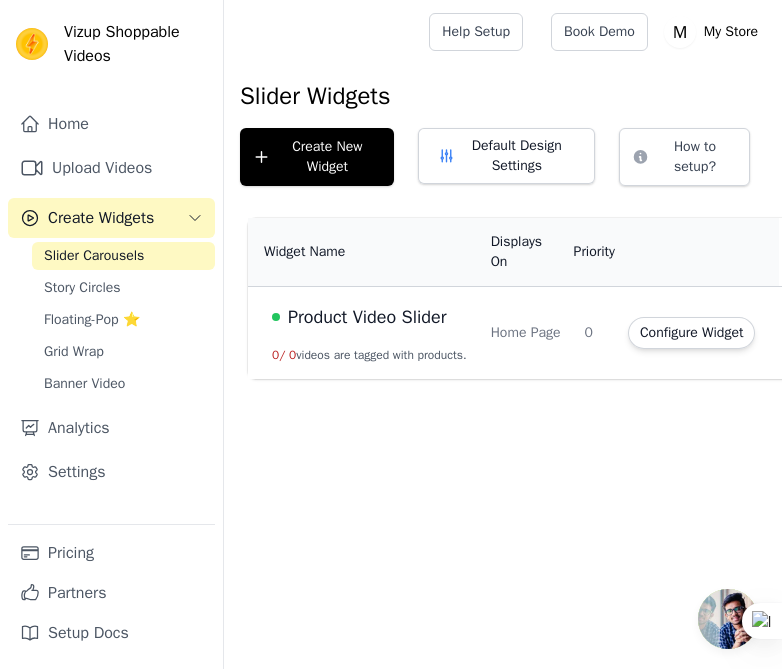 click on "Product Video Slider" at bounding box center (367, 317) 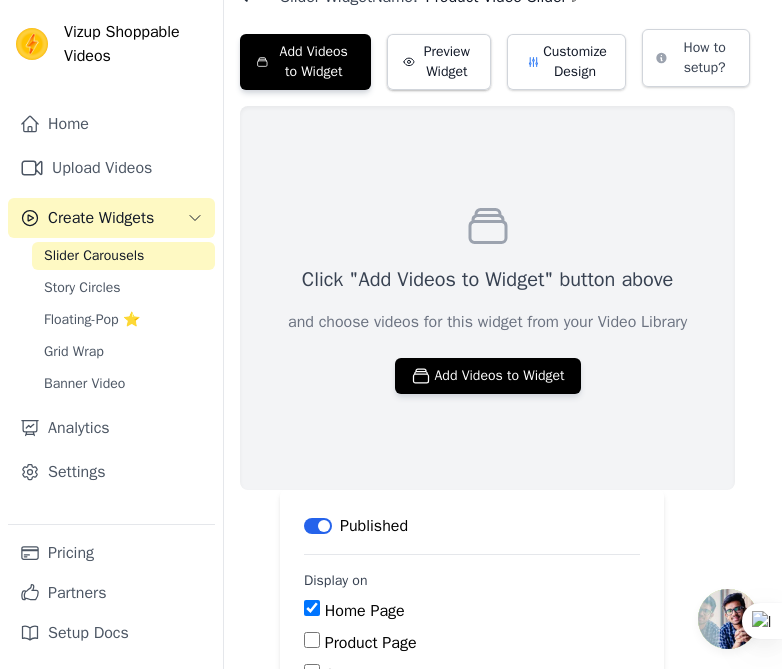 scroll, scrollTop: 0, scrollLeft: 0, axis: both 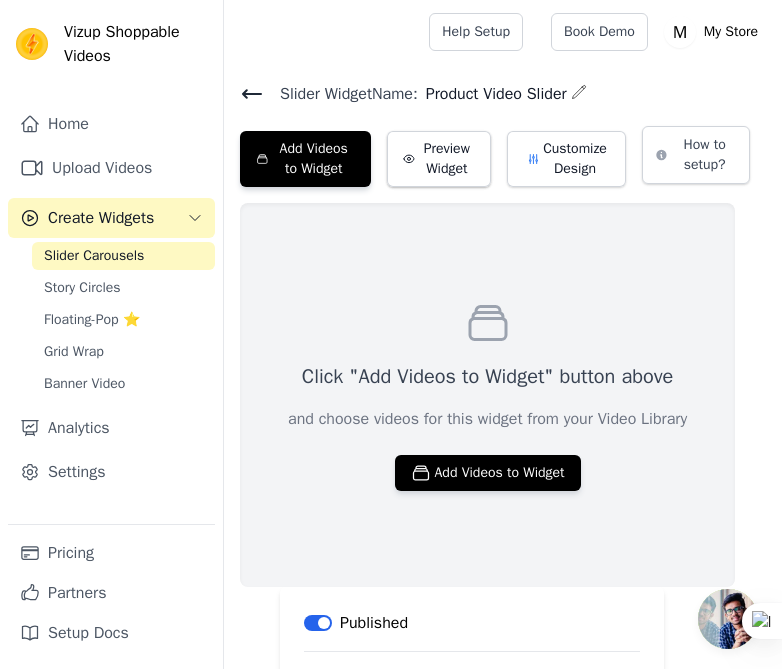 click 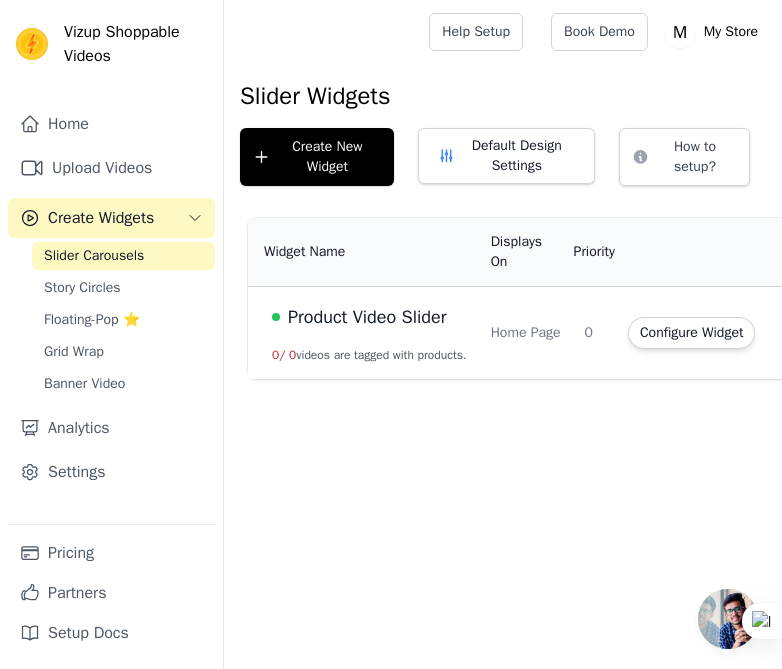 click on "0  /   0  videos are tagged with products." at bounding box center [369, 355] 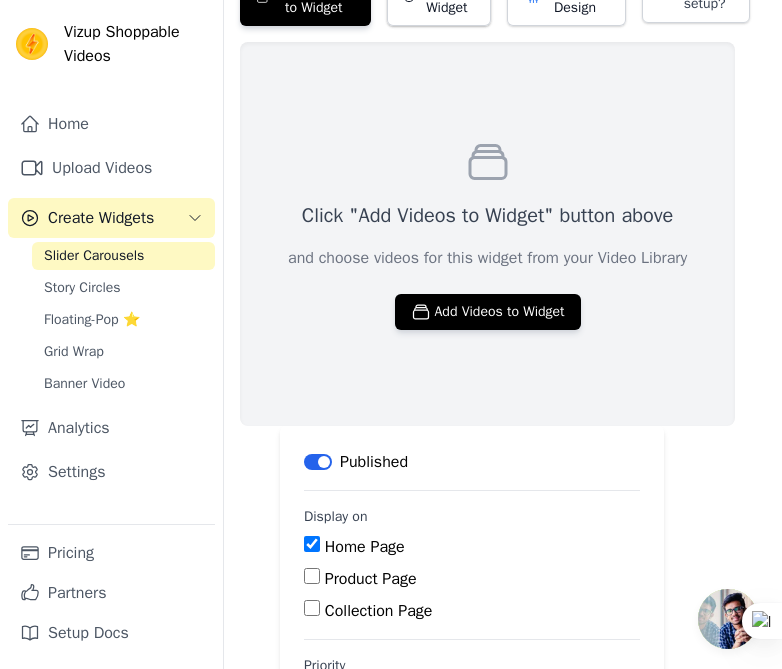 scroll, scrollTop: 0, scrollLeft: 0, axis: both 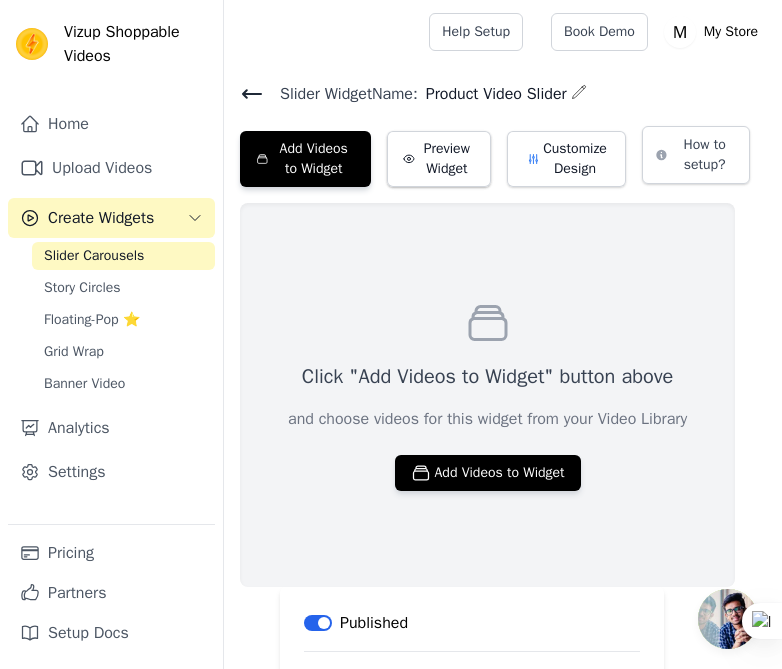 click on "Create Widgets" at bounding box center (101, 218) 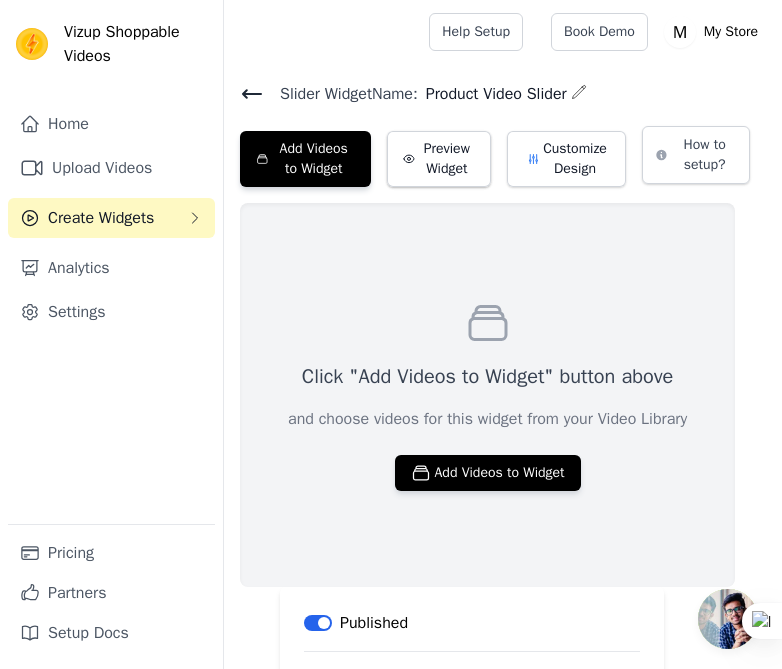 click on "Create Widgets" at bounding box center [101, 218] 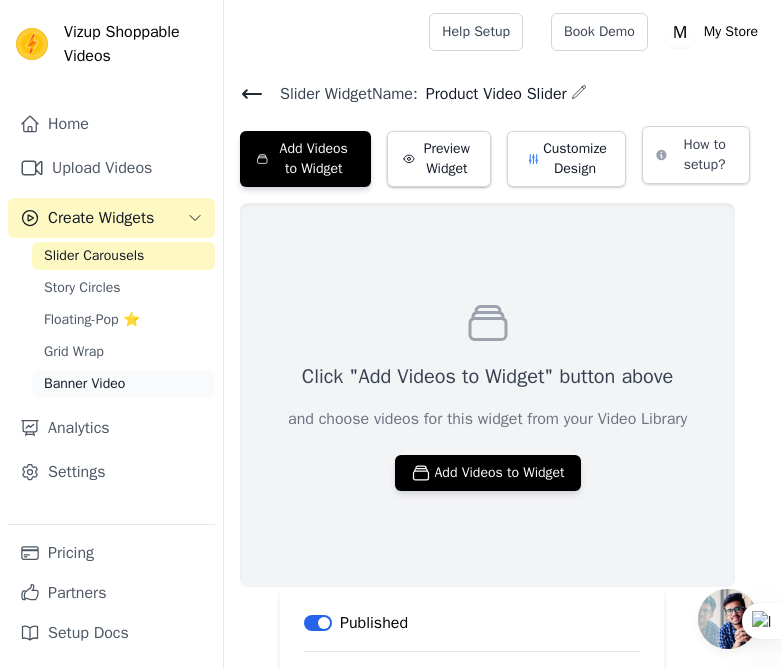 click on "Banner Video" at bounding box center [84, 384] 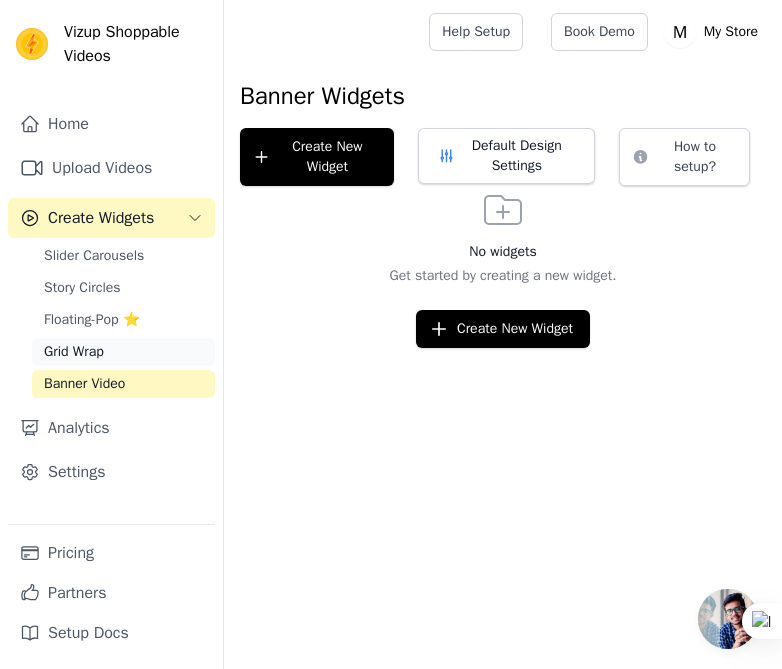 click on "Grid Wrap" at bounding box center [74, 352] 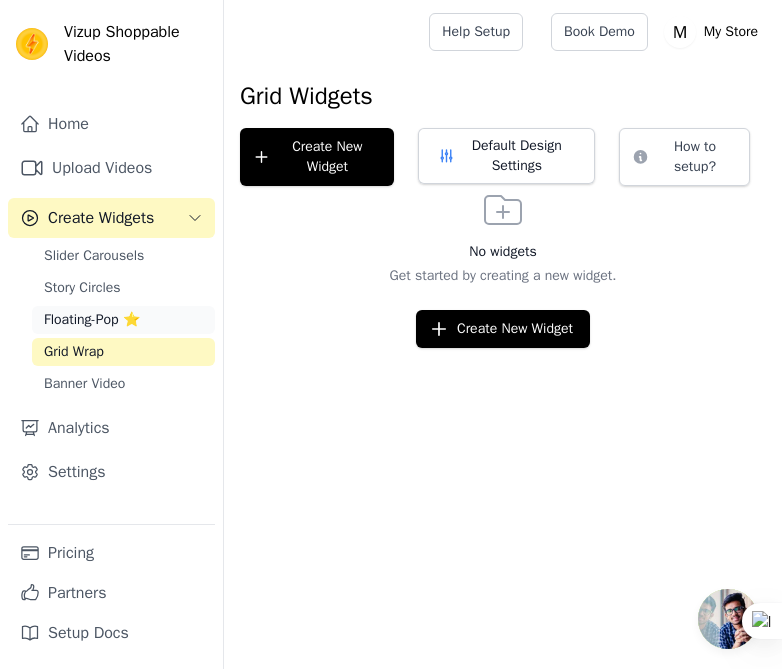 click on "Floating-Pop ⭐" at bounding box center [92, 320] 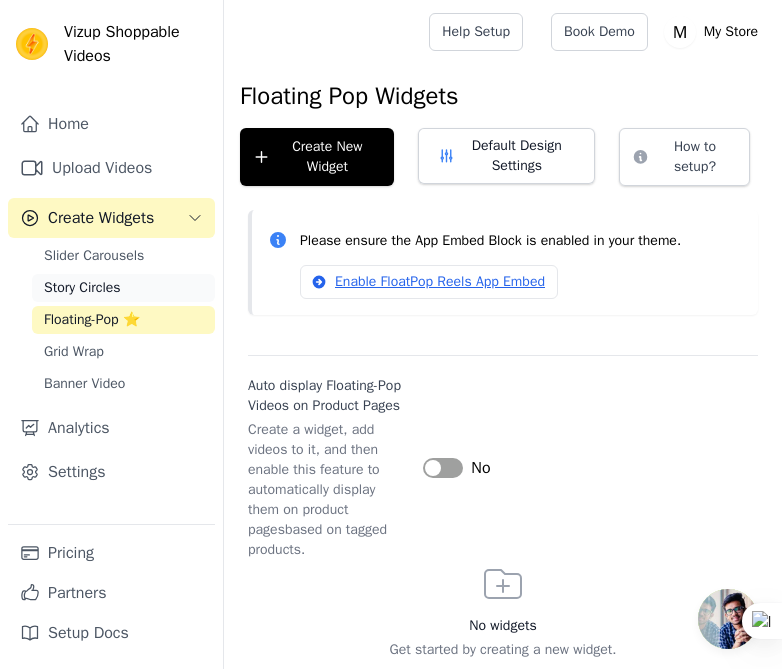 click on "Story Circles" at bounding box center [82, 288] 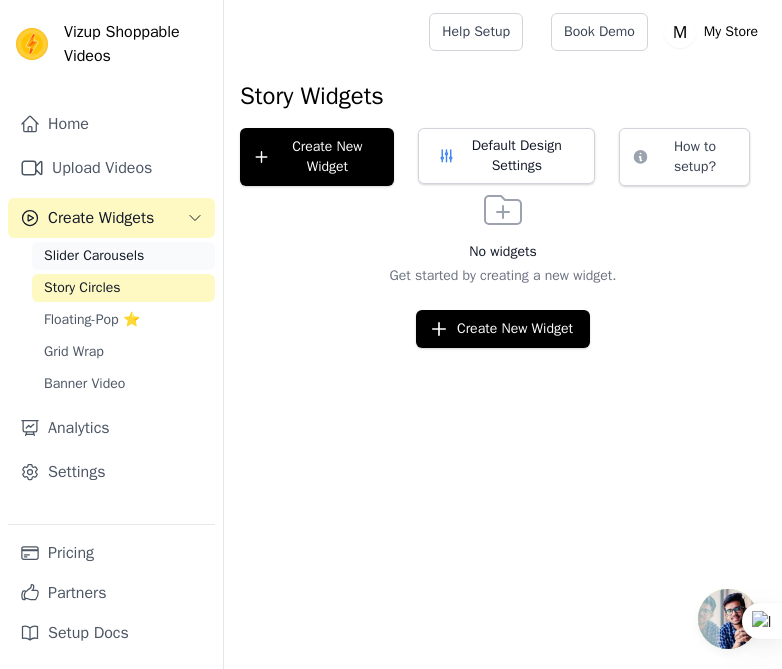 click on "Slider Carousels" at bounding box center (94, 256) 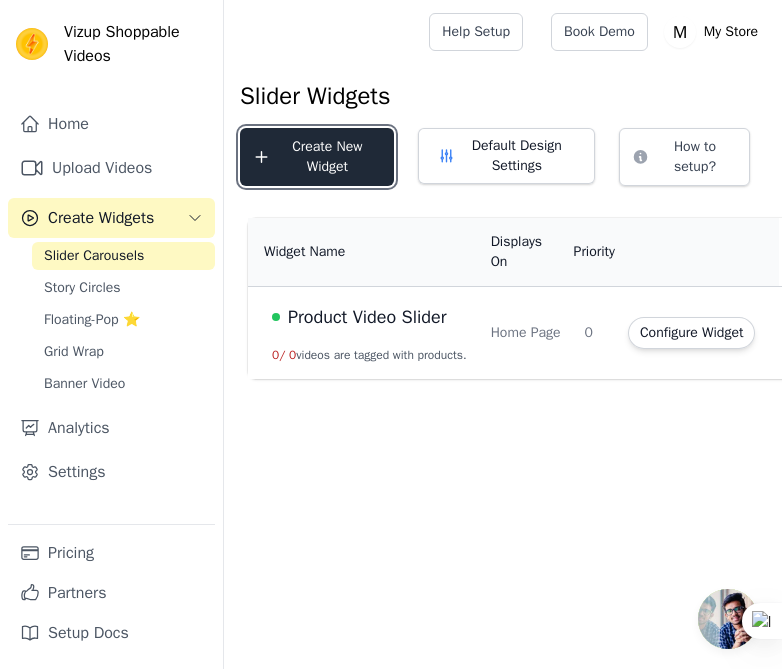 click on "Create New Widget" at bounding box center [317, 157] 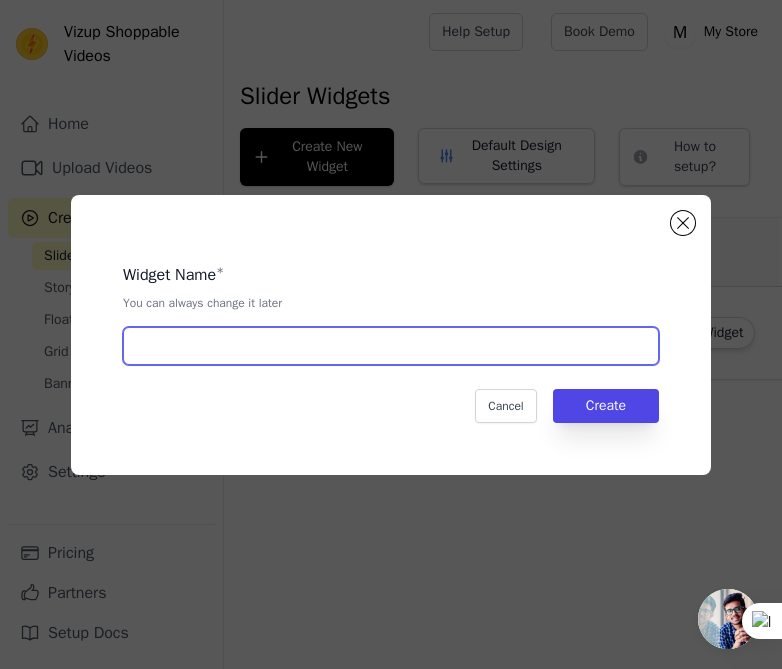 click at bounding box center [391, 346] 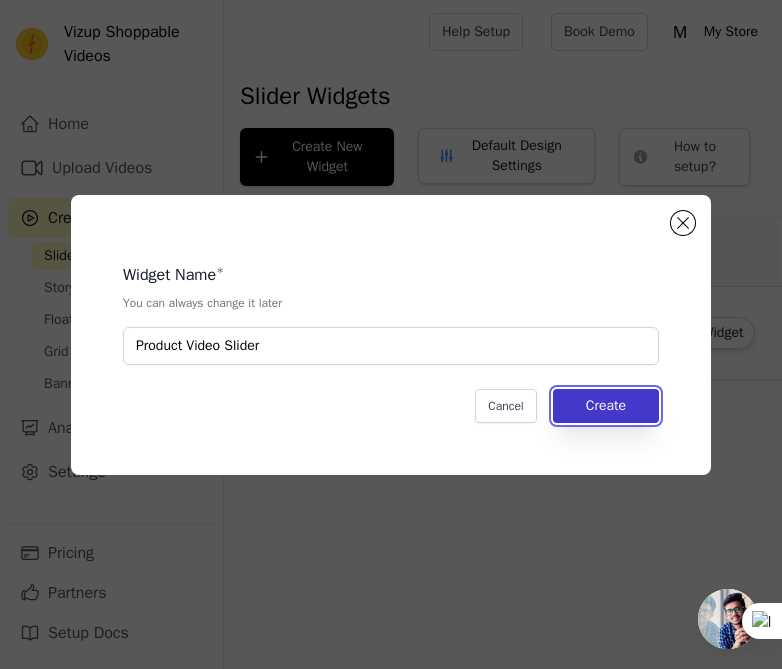 click on "Create" at bounding box center [606, 406] 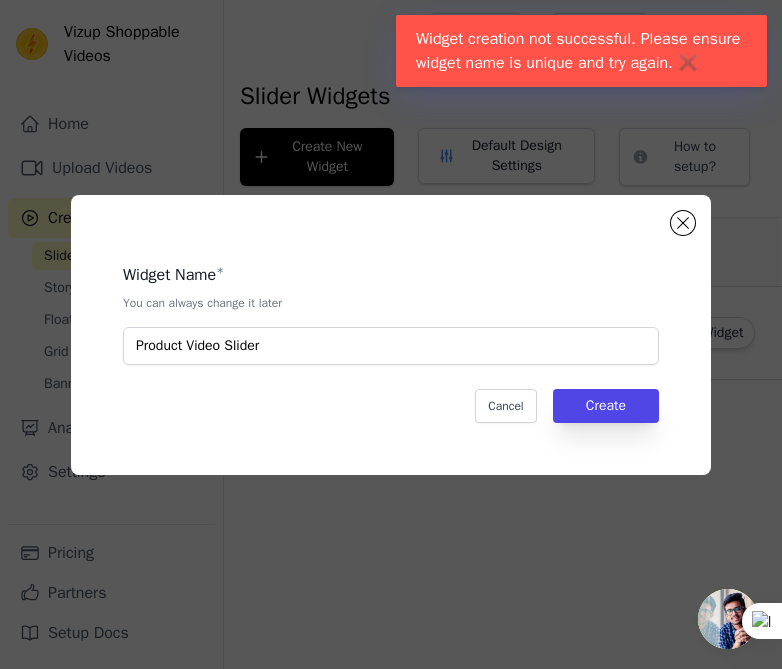 click on "Widget Name   *   You can always change it later   Product Video Slider" at bounding box center [391, 306] 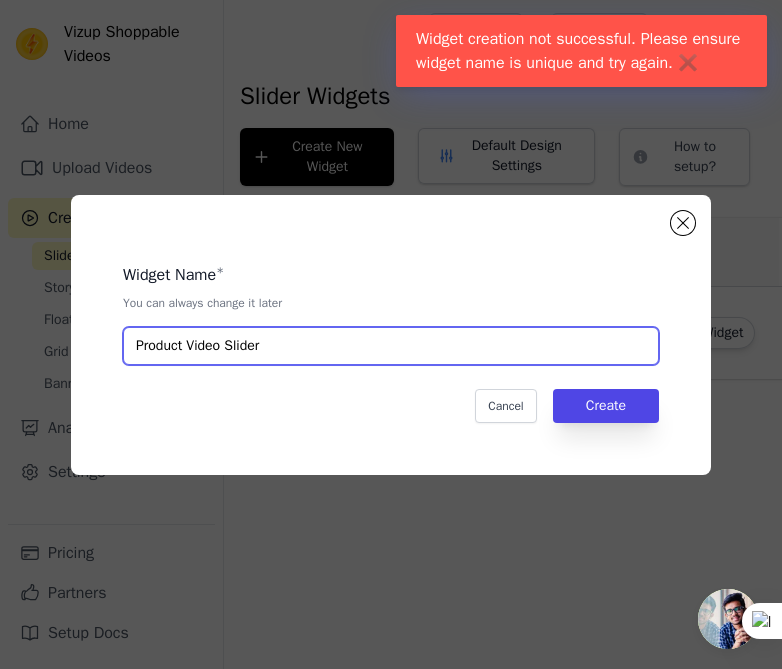 click on "Product Video Slider" at bounding box center [391, 346] 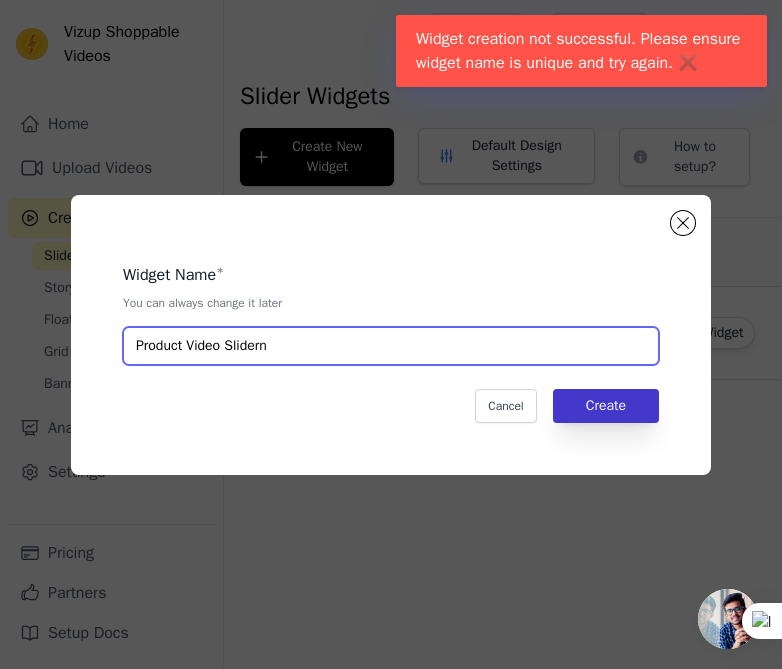 type on "Product Video Slidern" 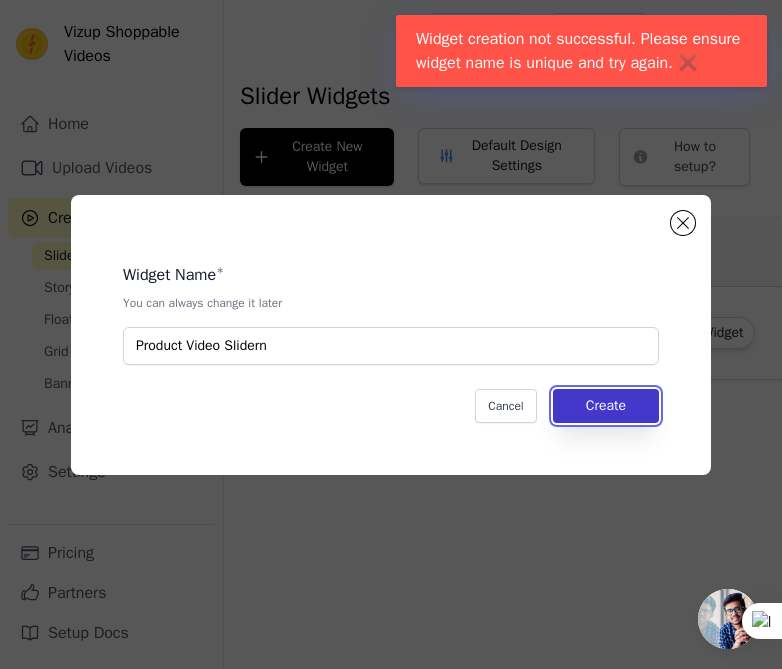 click on "Create" at bounding box center (606, 406) 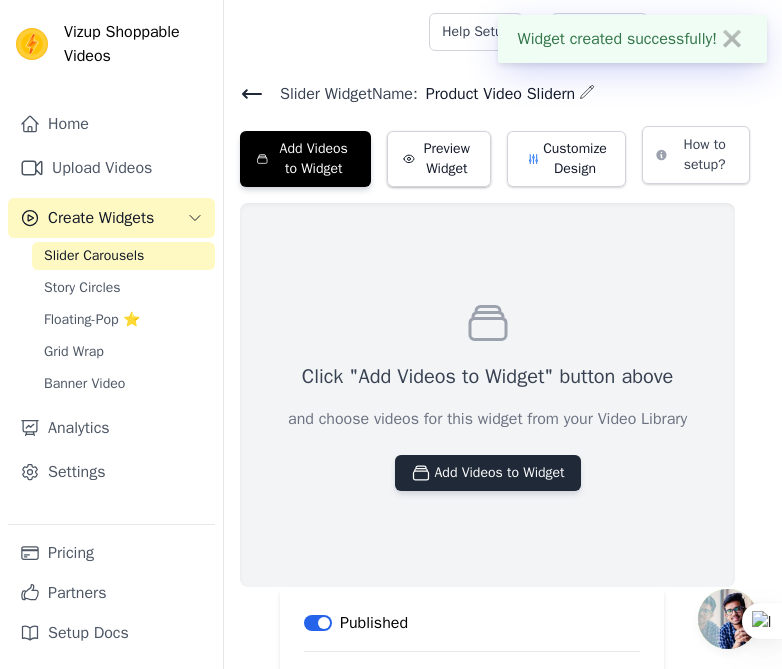 click on "Add Videos to Widget" at bounding box center (488, 473) 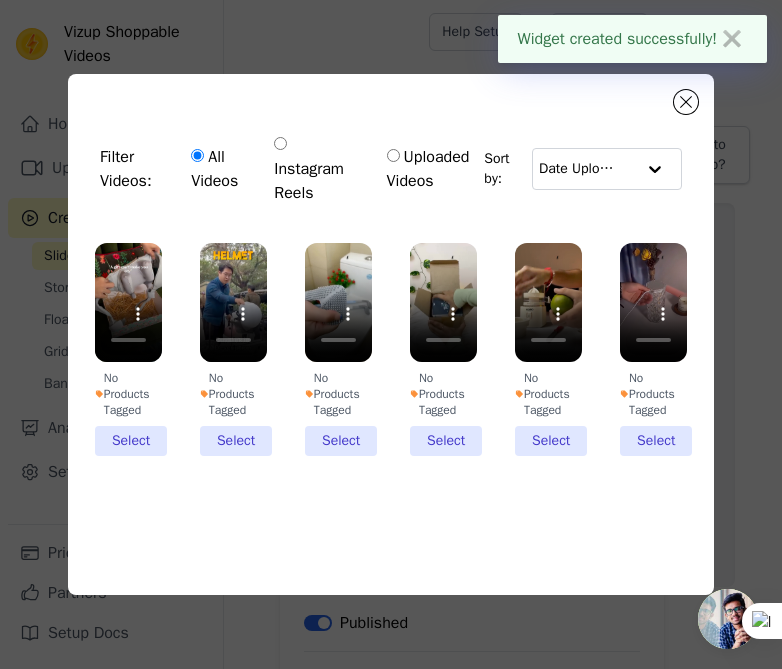 click on "No Products Tagged" at bounding box center (128, 394) 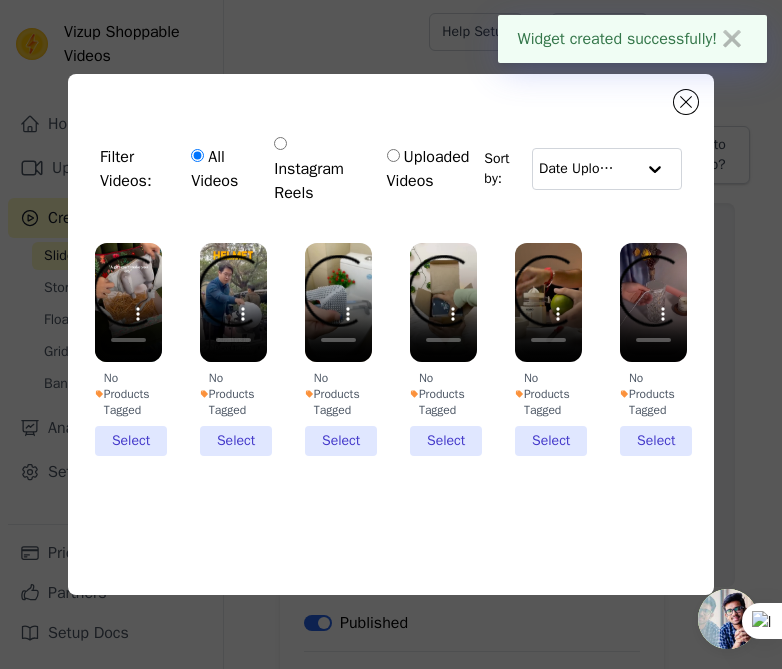 click on "No Products Tagged     Select" at bounding box center (0, 0) 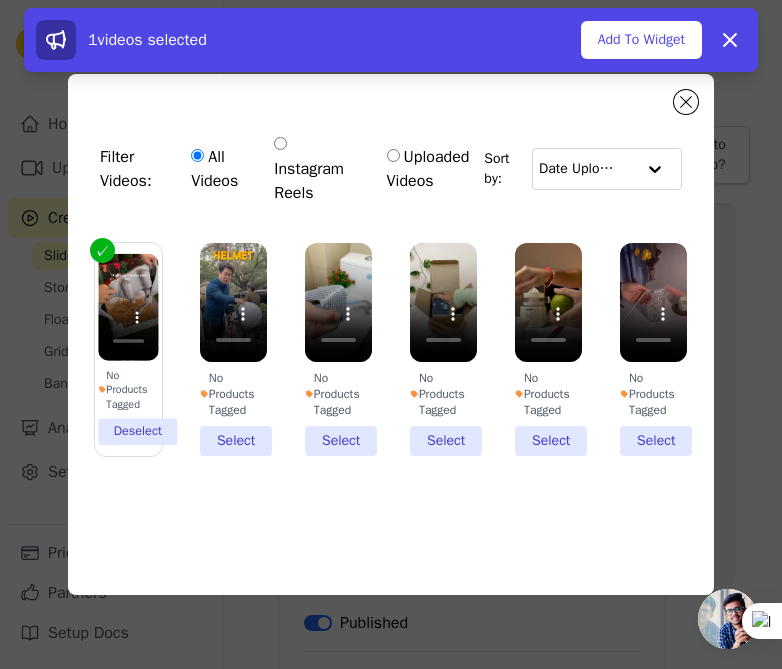 click on "No Products Tagged" at bounding box center (128, 389) 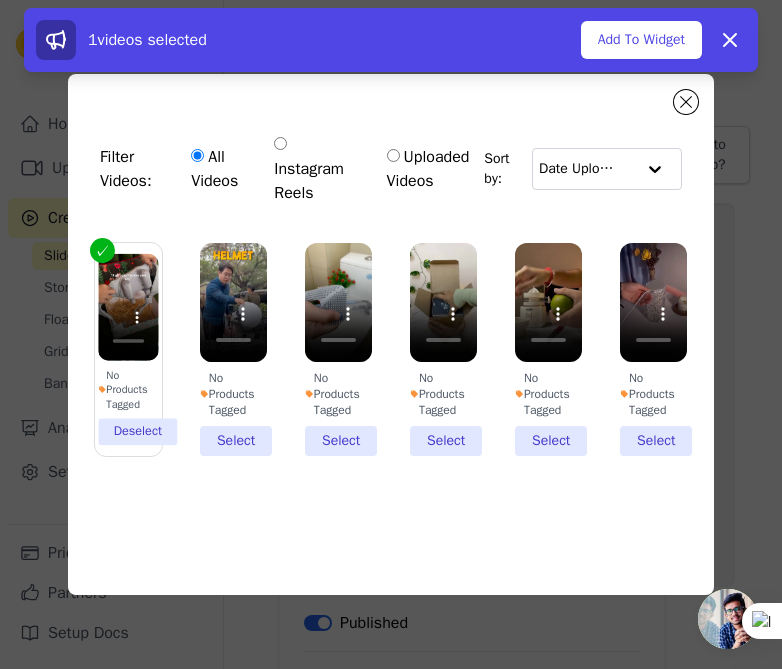 click on "No Products Tagged     Deselect" at bounding box center [0, 0] 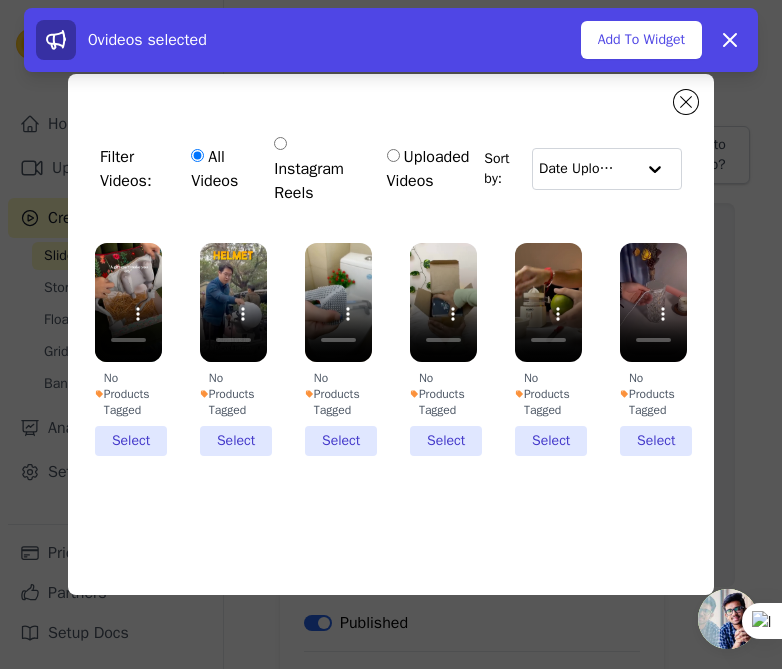 click on "No Products Tagged" at bounding box center [128, 394] 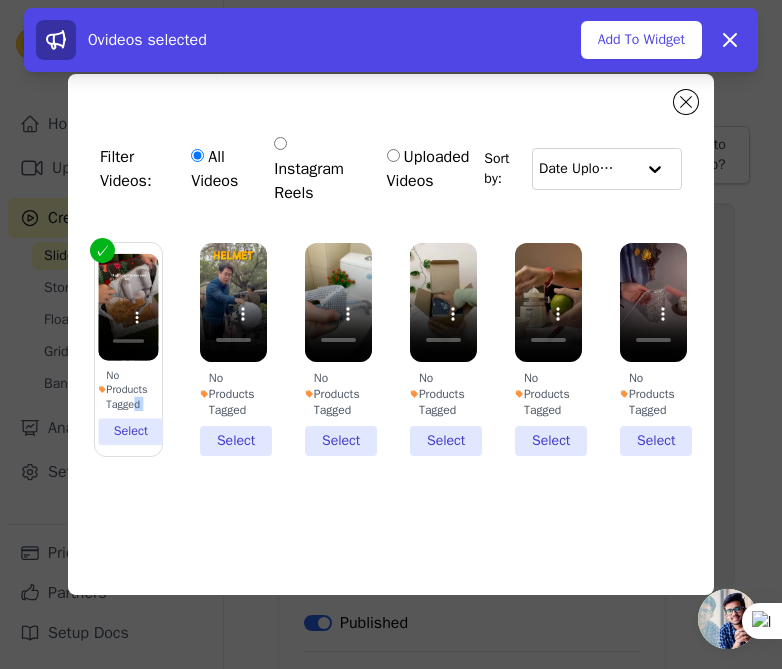 click on "No Products Tagged" at bounding box center (128, 389) 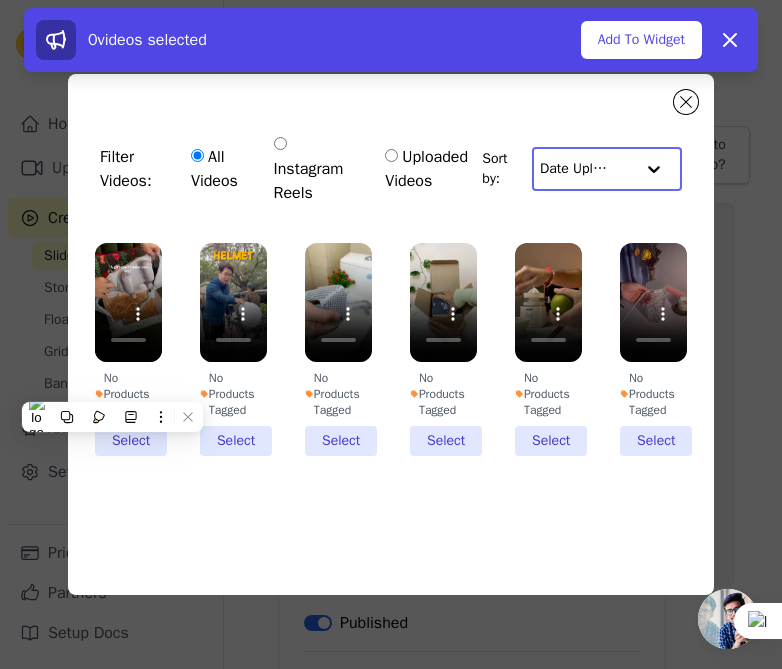 click 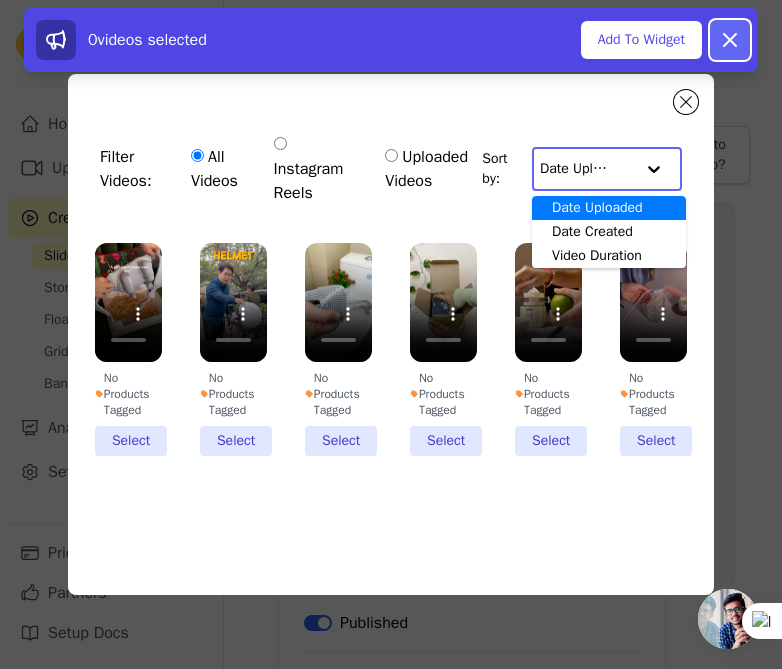 click 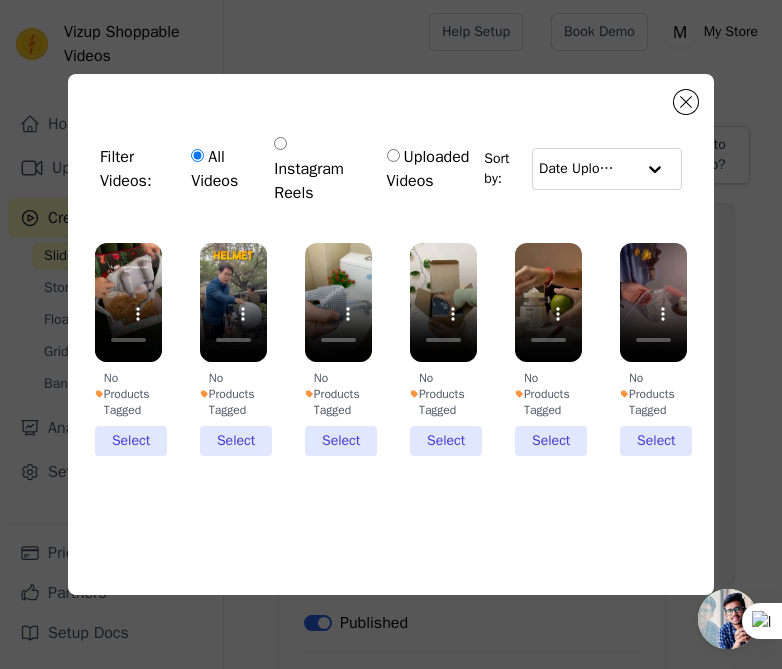 click on "Filter Videos:
All Videos
Instagram Reels
Uploaded Videos   Sort by:
Date Uploaded" at bounding box center [391, 169] 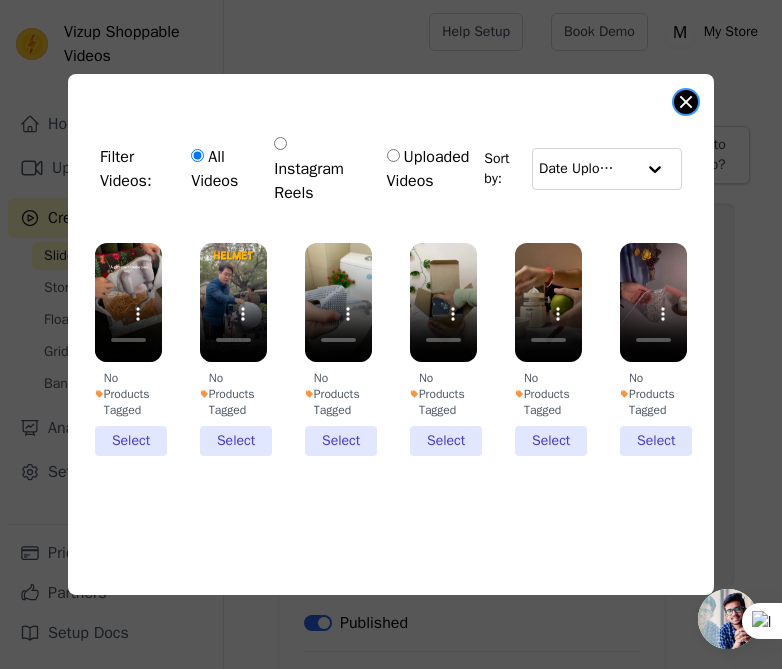 click at bounding box center (686, 102) 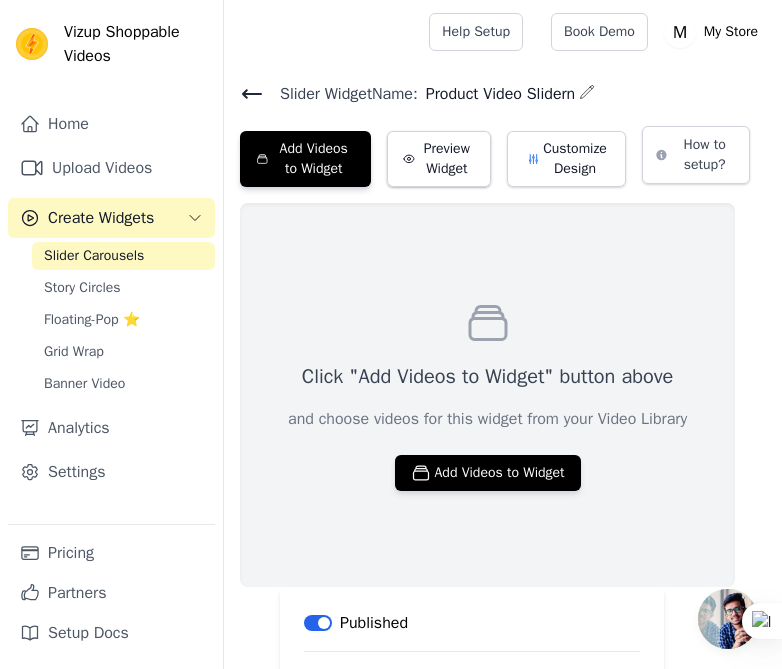 click on "Slider Widget  Name:   Product Video Slidern" at bounding box center [503, 93] 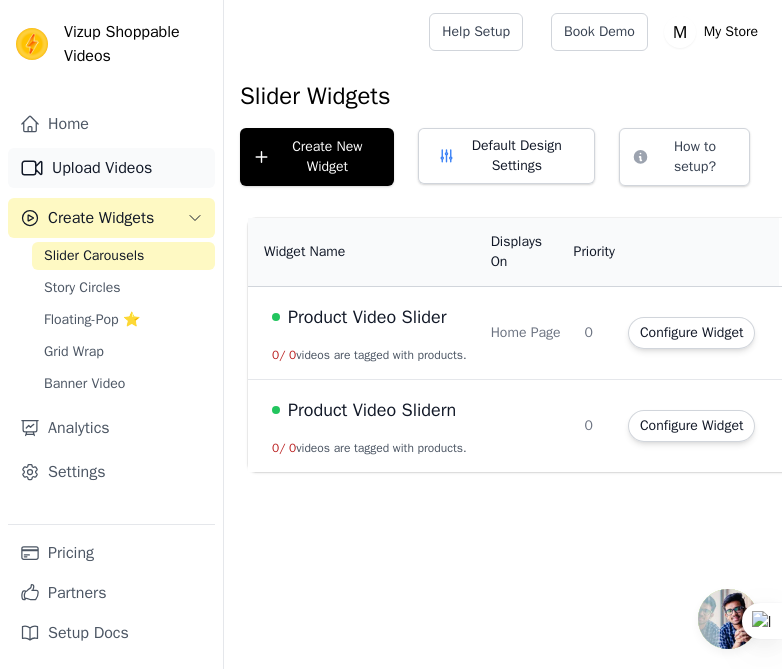 click on "Upload Videos" at bounding box center [111, 168] 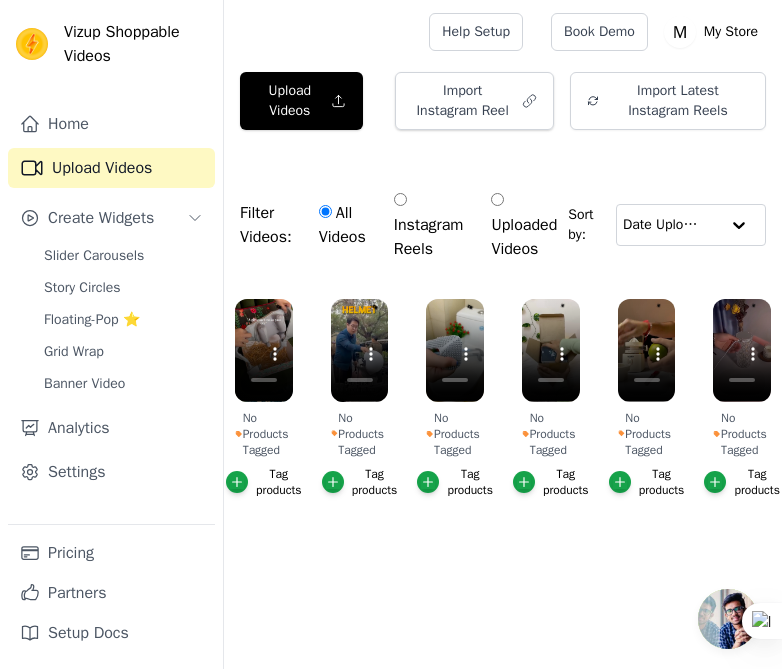 click on "No Products Tagged" at bounding box center [264, 434] 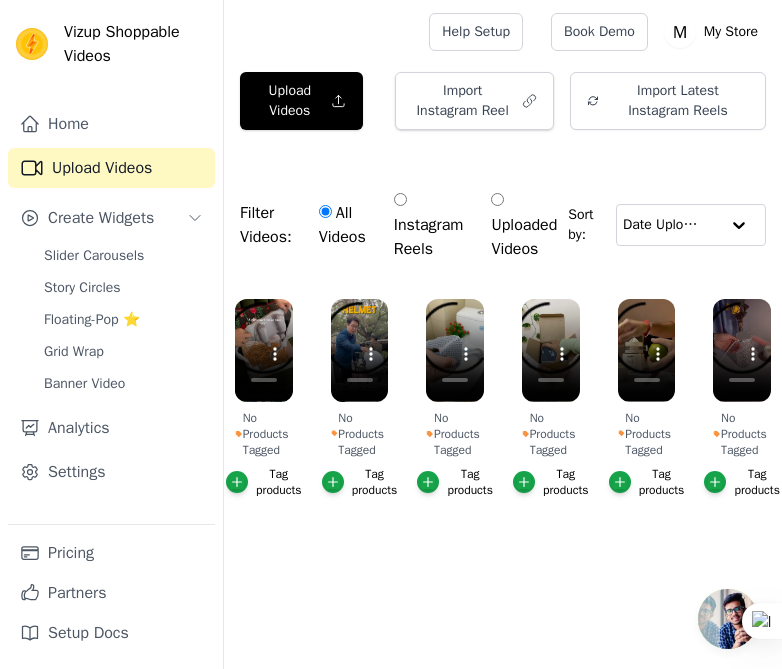 click on "No Products Tagged" at bounding box center (264, 434) 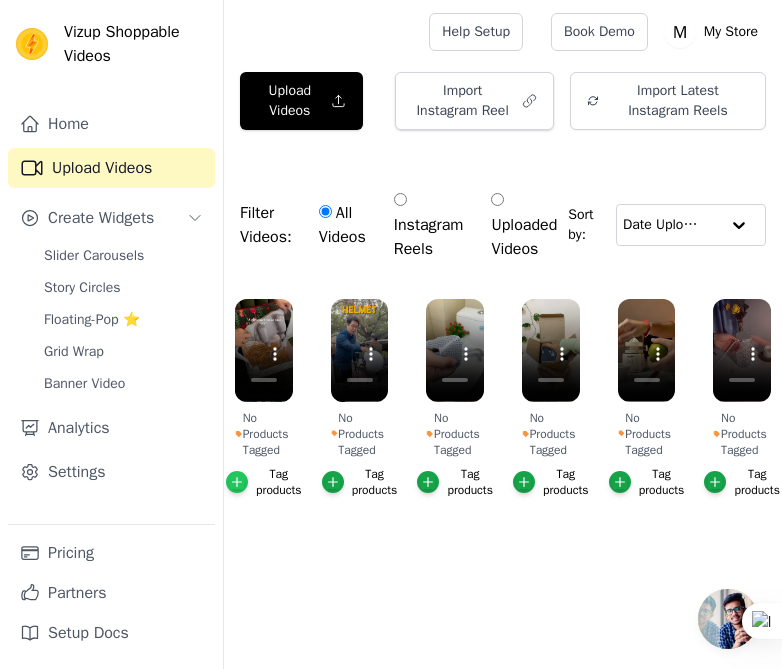 click 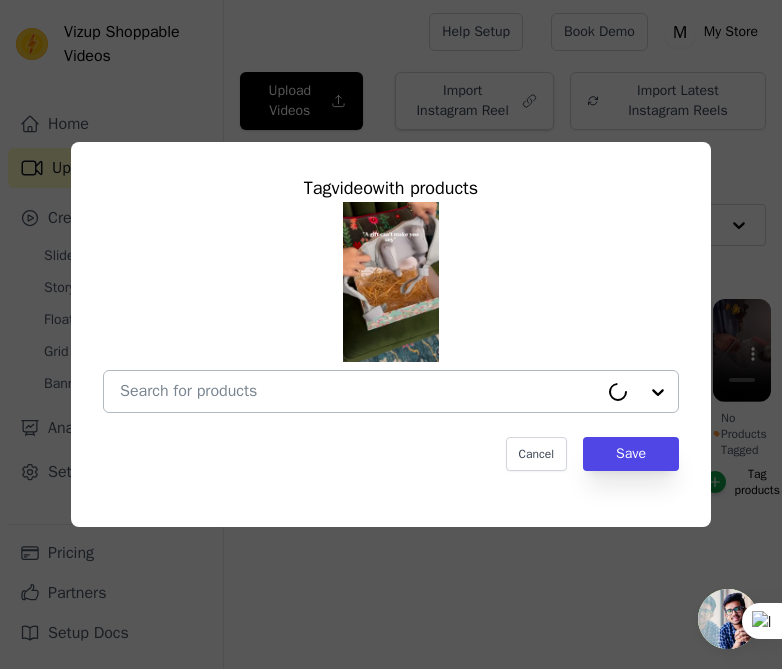 click at bounding box center (359, 391) 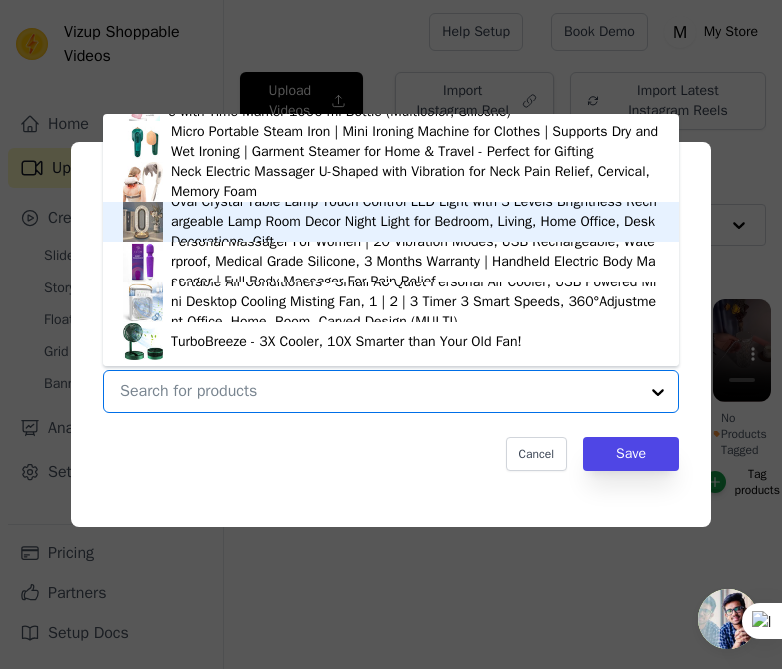 scroll, scrollTop: 755, scrollLeft: 0, axis: vertical 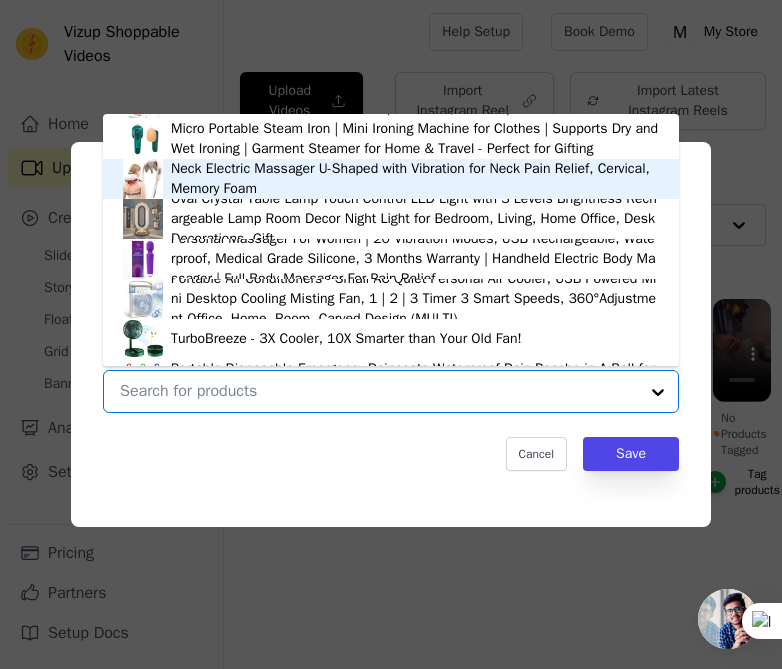 click on "Neck Electric Massager U-Shaped with Vibration for Neck Pain Relief, Cervical, Memory Foam" at bounding box center (415, 179) 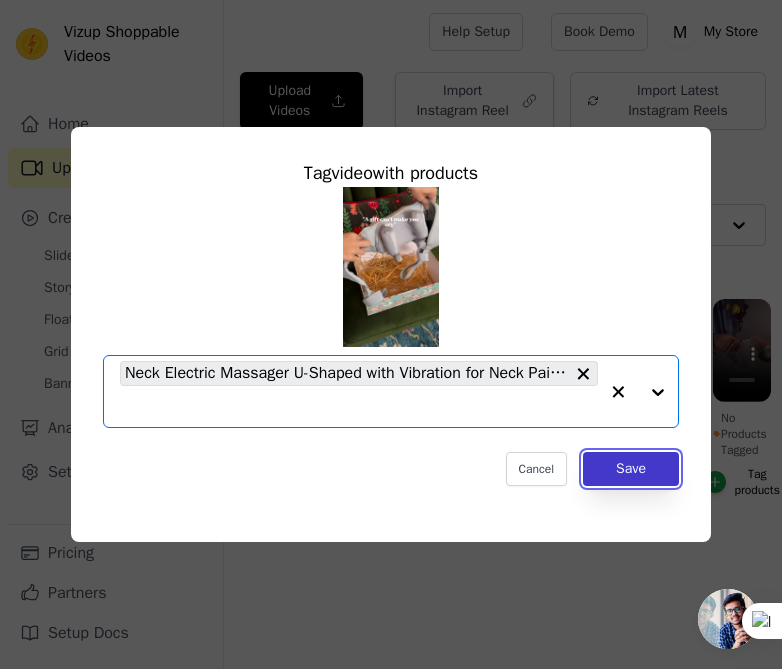 click on "Save" at bounding box center [631, 469] 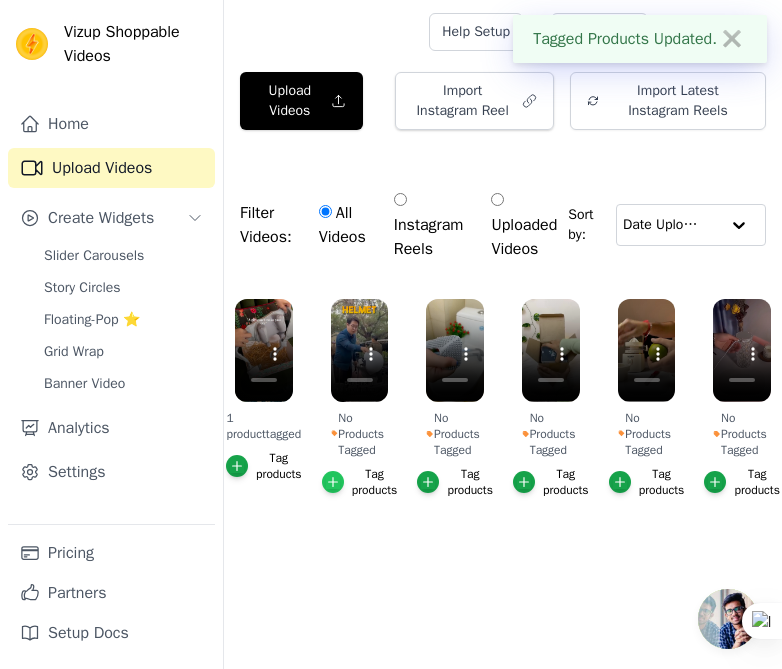 click 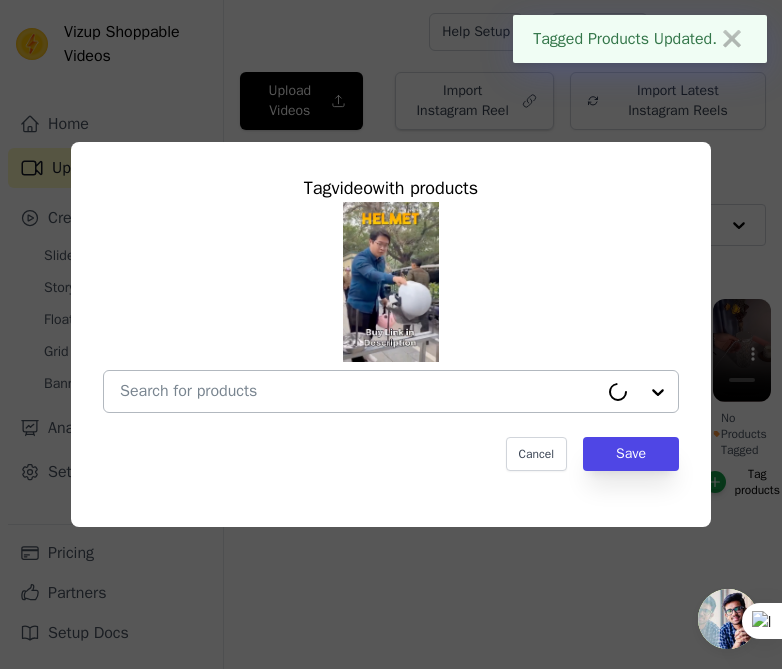 click at bounding box center [359, 391] 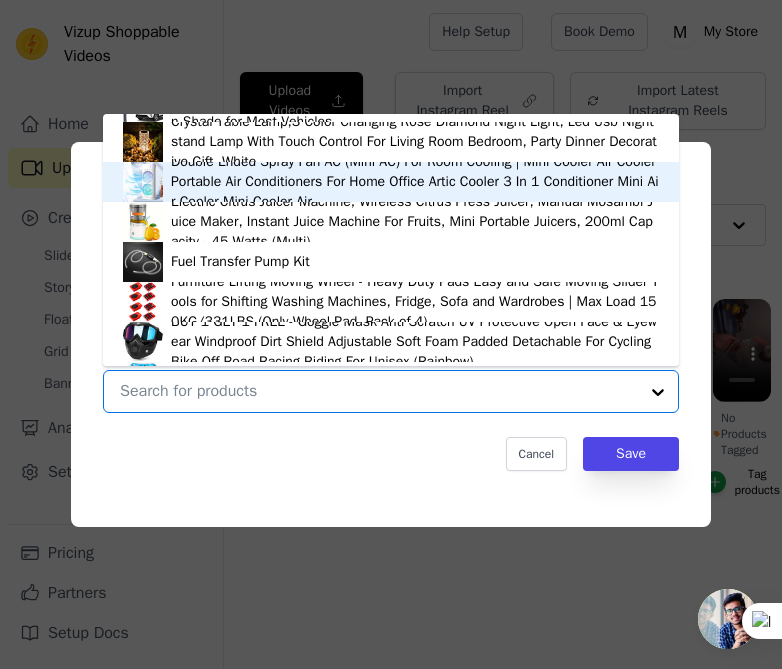 scroll, scrollTop: 157, scrollLeft: 0, axis: vertical 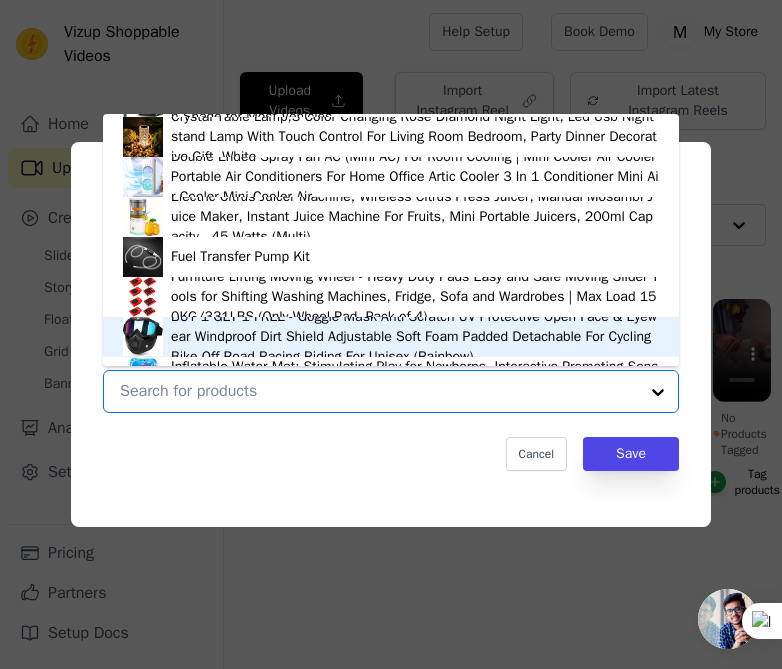 click at bounding box center (143, 337) 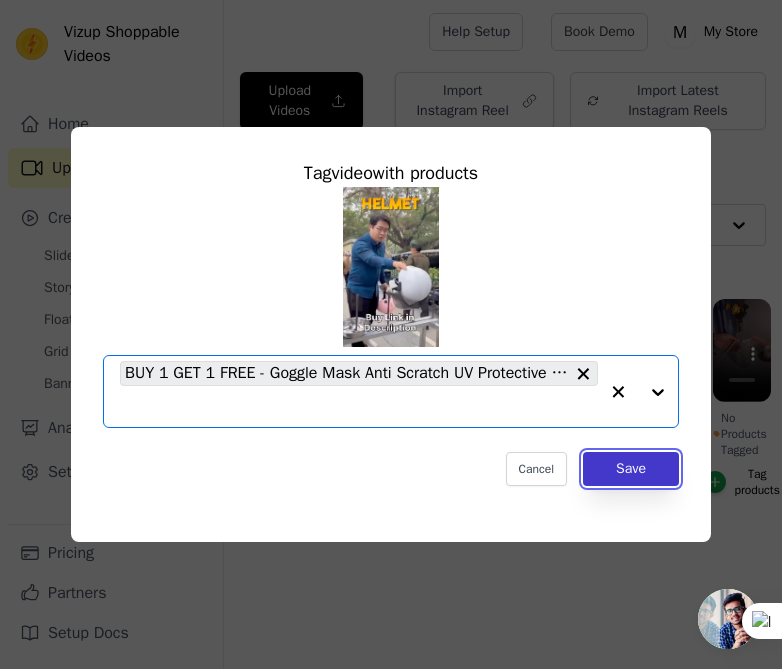 click on "Save" at bounding box center (631, 469) 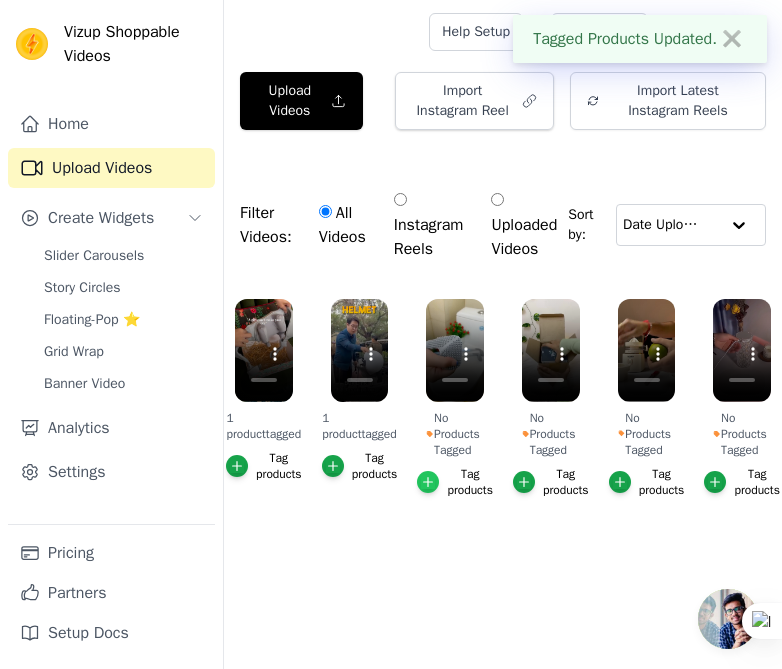 click 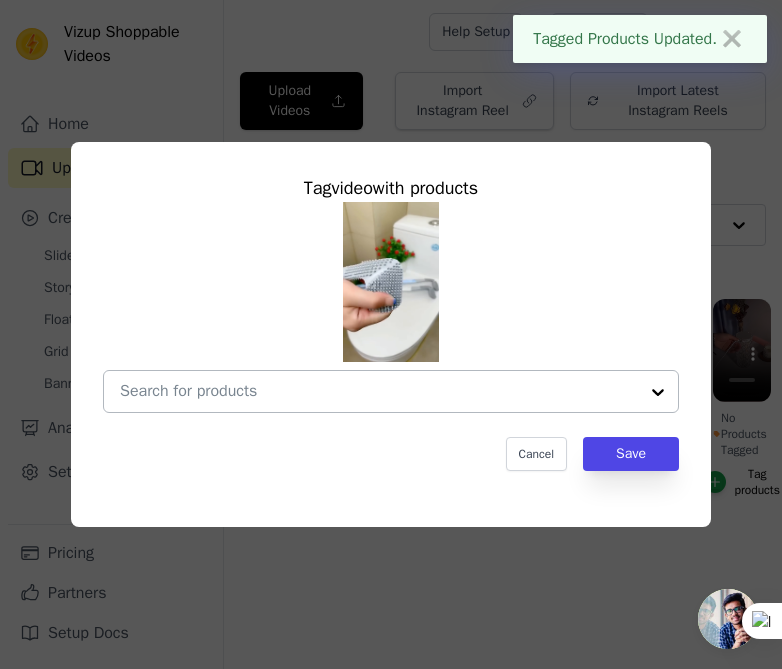 click at bounding box center (379, 391) 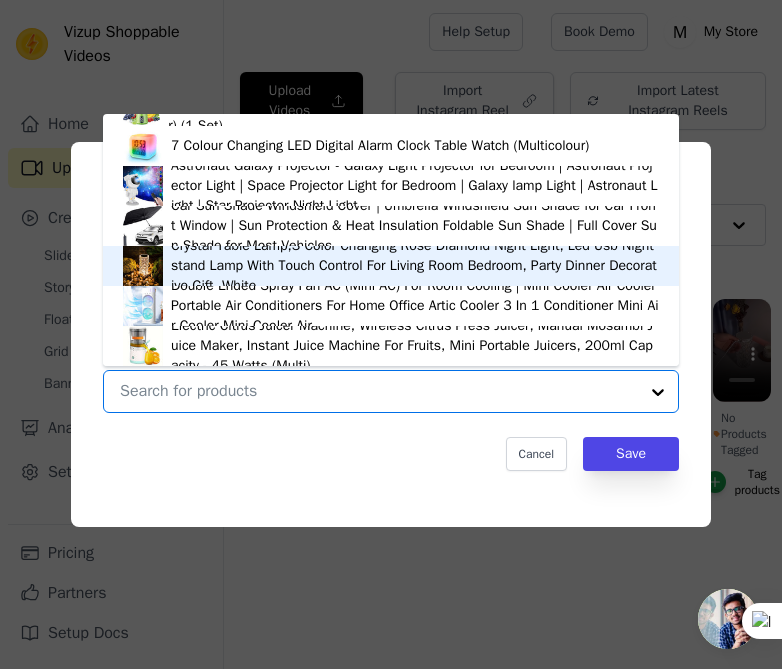 scroll, scrollTop: 1028, scrollLeft: 0, axis: vertical 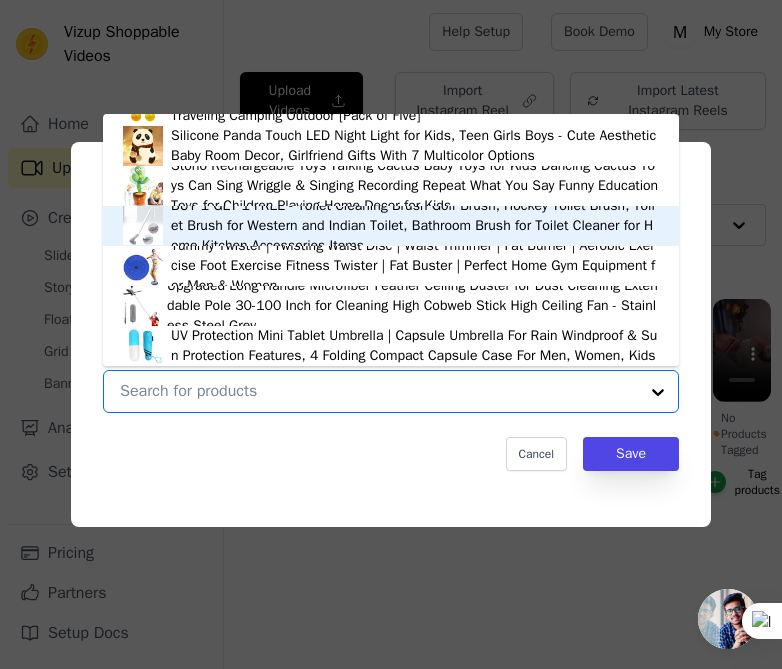 click on "BUY 1 GET 1 FREE - Toilet Cleaning Brush Golf Brush, Hockey Toilet Brush, Toilet Brush for Western and Indian Toilet, Bathroom Brush for Toilet Cleaner for Home Kitchen Accessories Items" at bounding box center (415, 226) 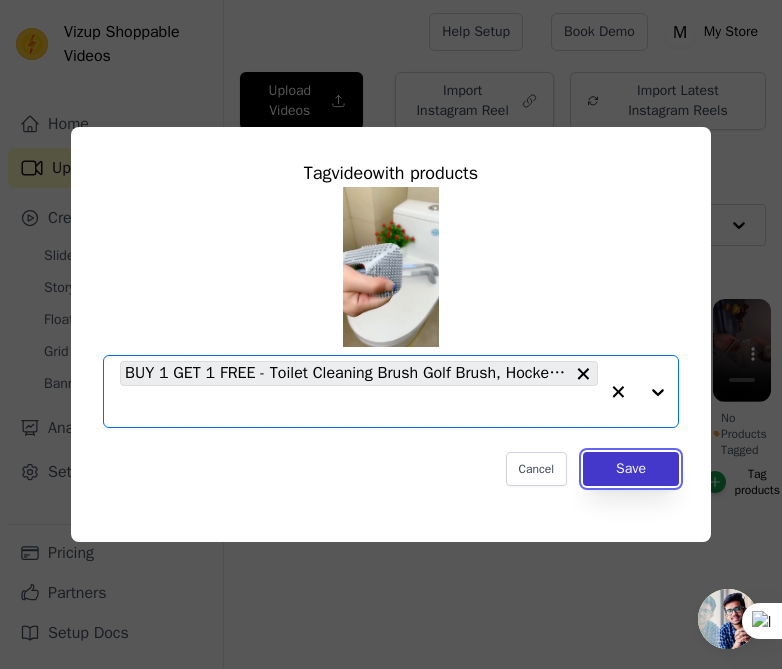 click on "Save" at bounding box center [631, 469] 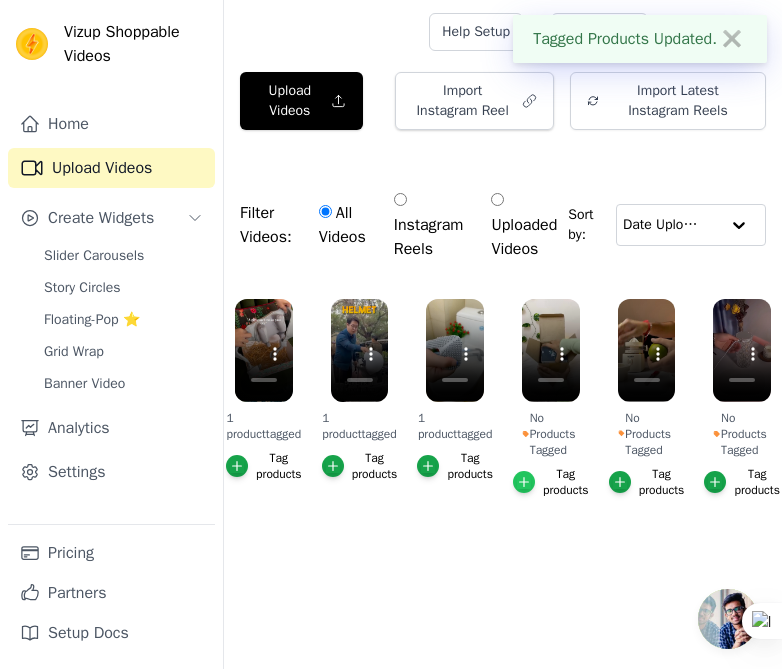 click 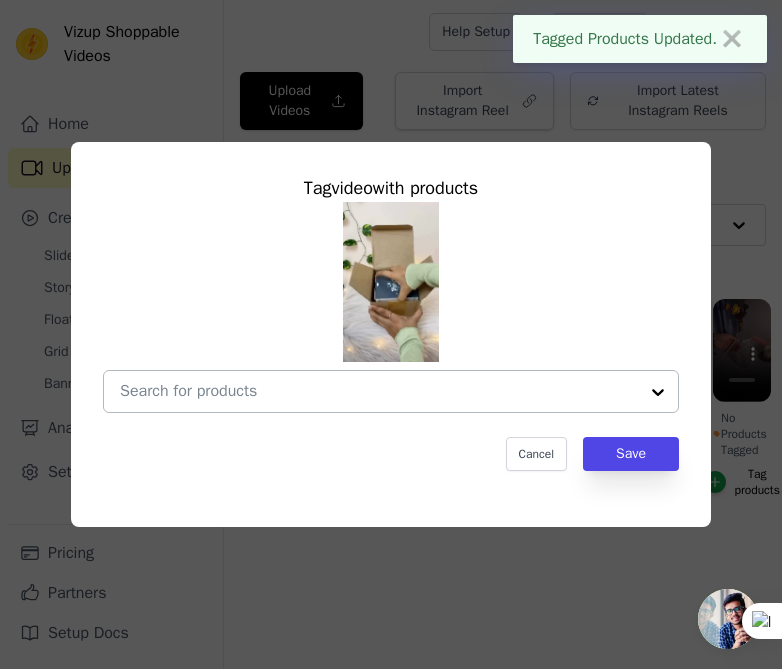 click on "No Products Tagged     Tag  video  with products                         Cancel   Save     Tag products" at bounding box center (379, 391) 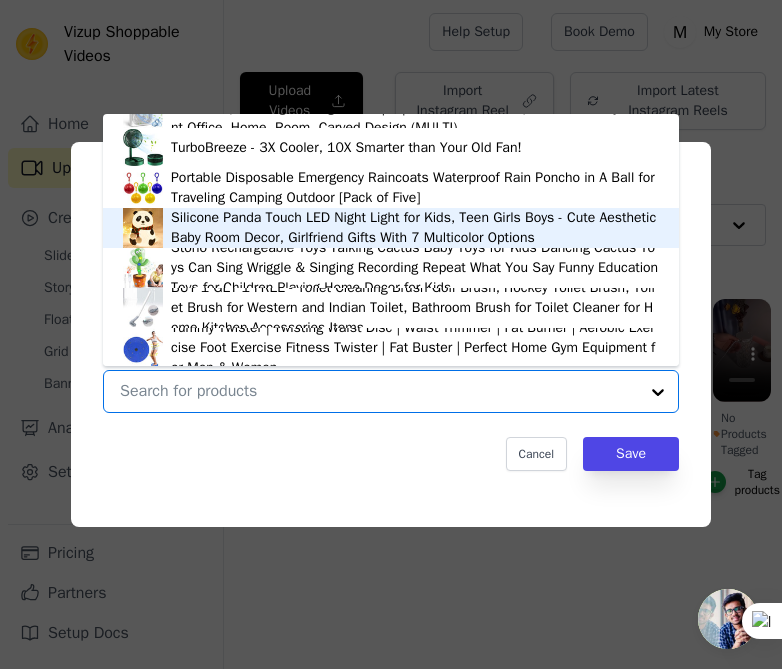 scroll, scrollTop: 948, scrollLeft: 0, axis: vertical 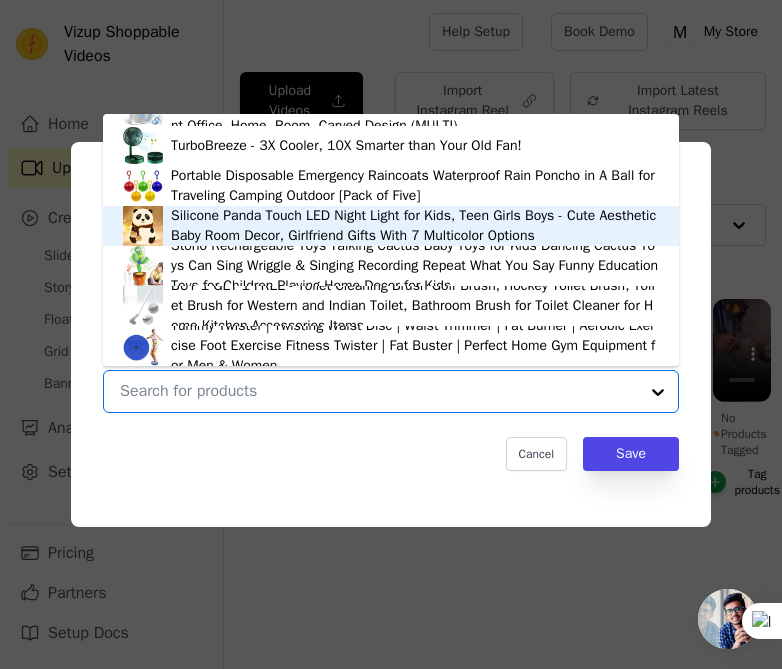 click at bounding box center [143, 226] 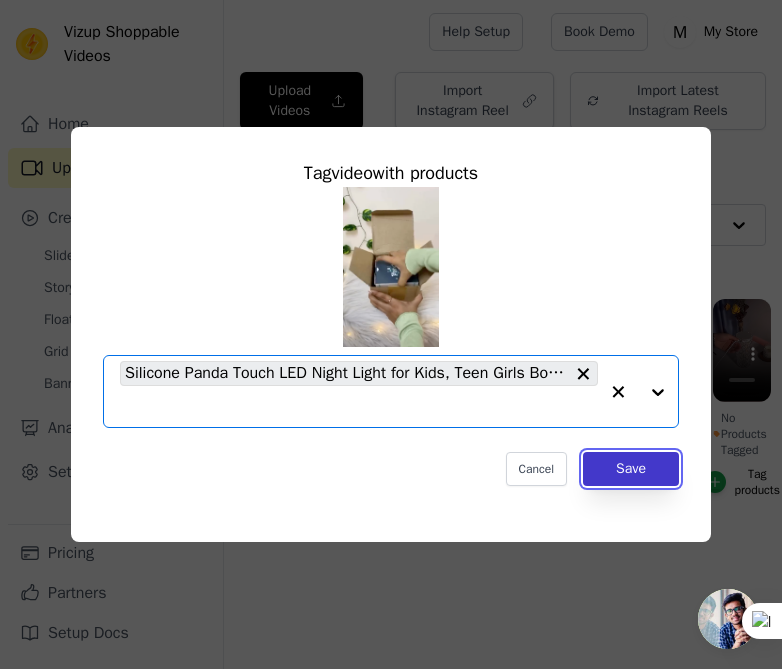 click on "Save" at bounding box center (631, 469) 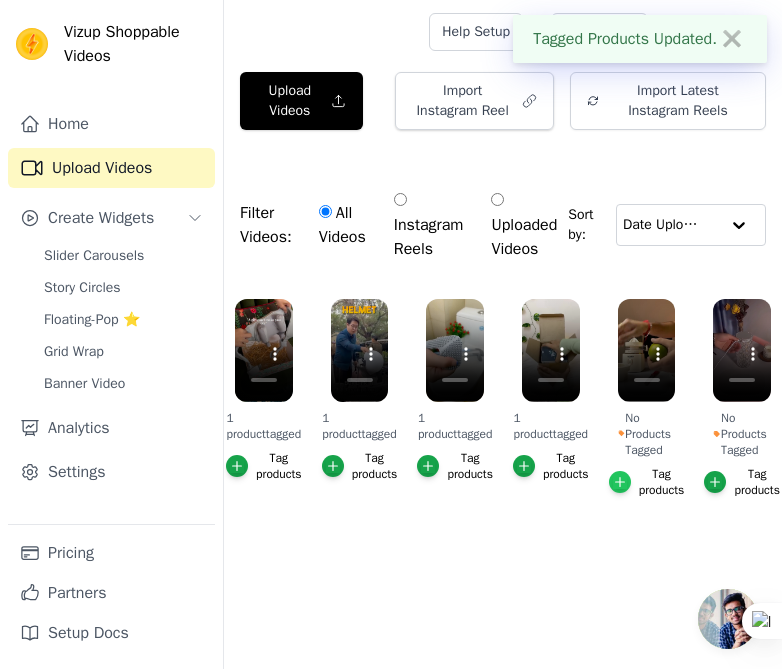 click 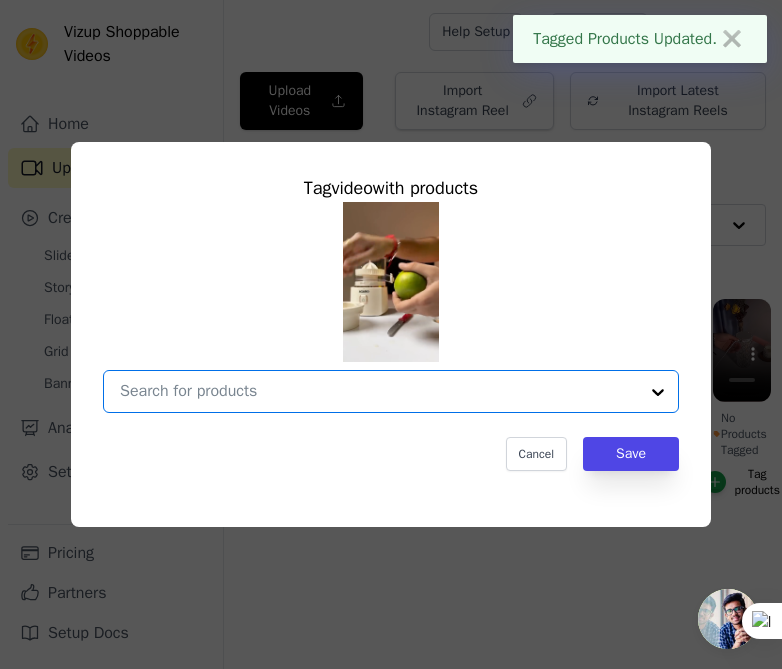 click on "No Products Tagged     Tag  video  with products       Option undefined, selected.   Select is focused, type to refine list, press down to open the menu.                   Cancel   Save     Tag products" at bounding box center [379, 391] 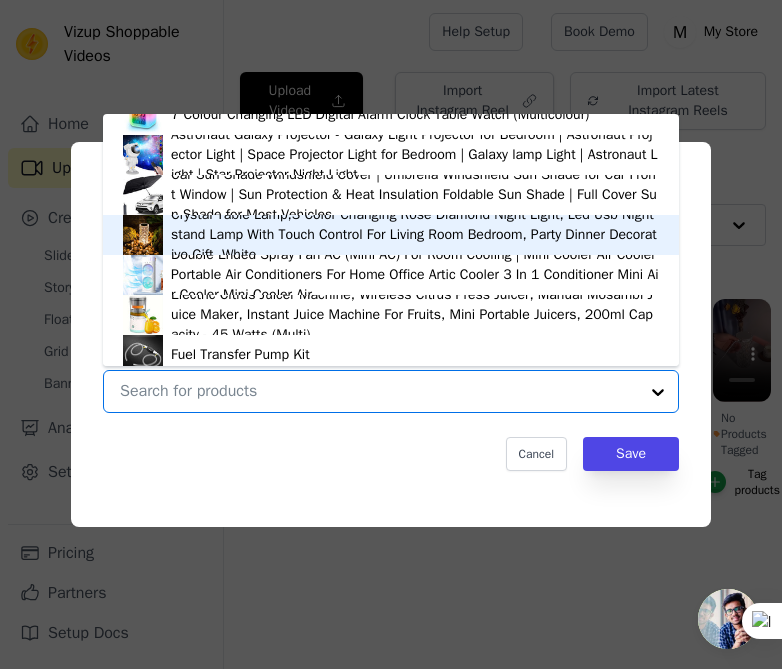 scroll, scrollTop: 60, scrollLeft: 0, axis: vertical 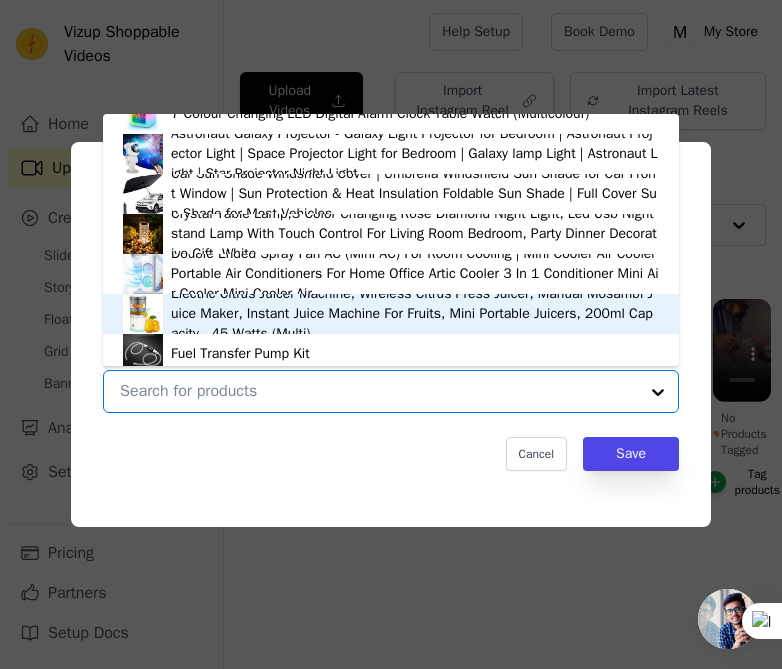 click on "Electric Citrus Juicer Machine, Wireless Citrus Press Juicer, Manual Mosambi Juice Maker, Instant Juice Machine For Fruits, Mini Portable Juicers, 200ml Capacity - 45 Watts (Multi)" at bounding box center [415, 314] 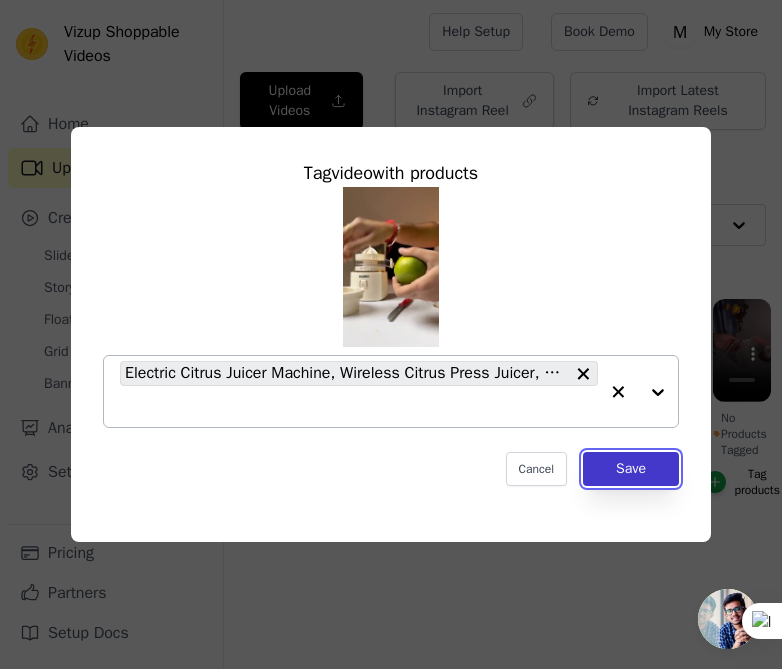 click on "Save" at bounding box center (631, 469) 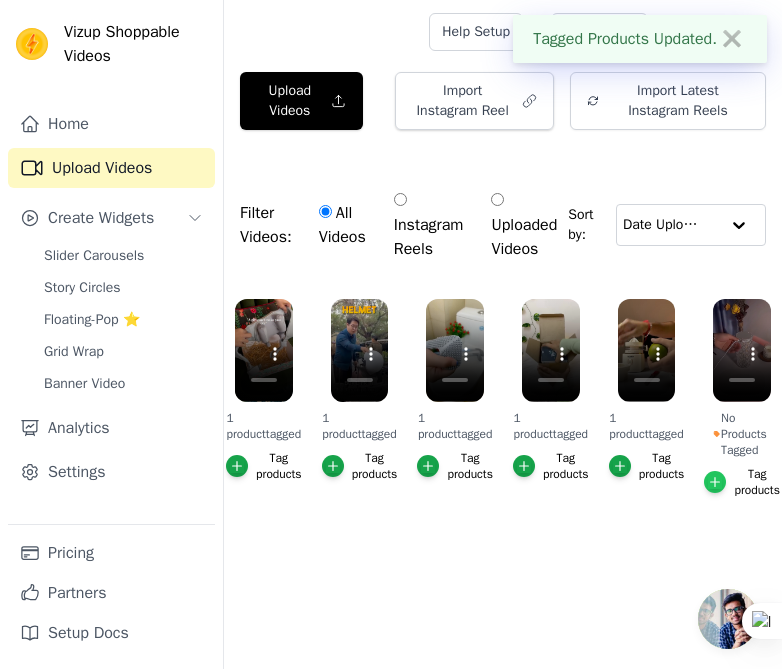 click at bounding box center [715, 482] 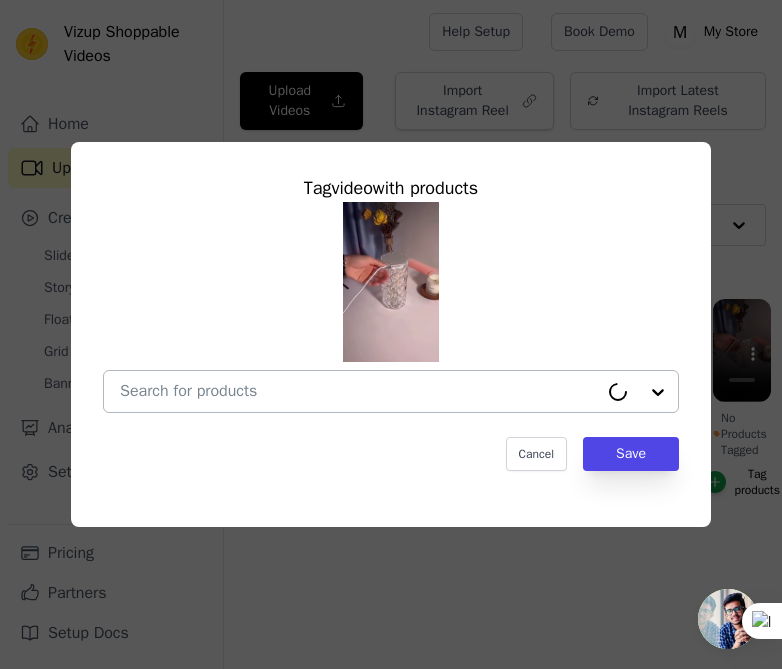 click at bounding box center (391, 391) 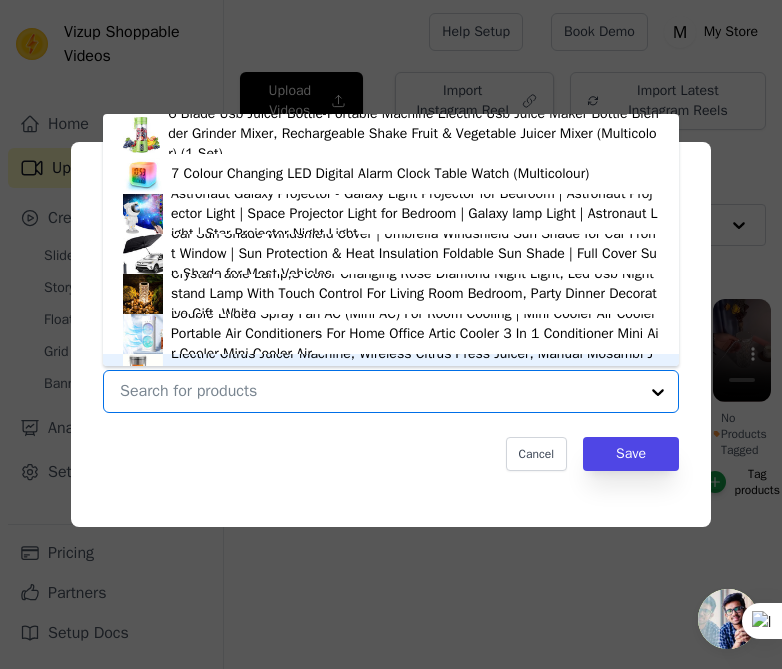 scroll, scrollTop: 28, scrollLeft: 0, axis: vertical 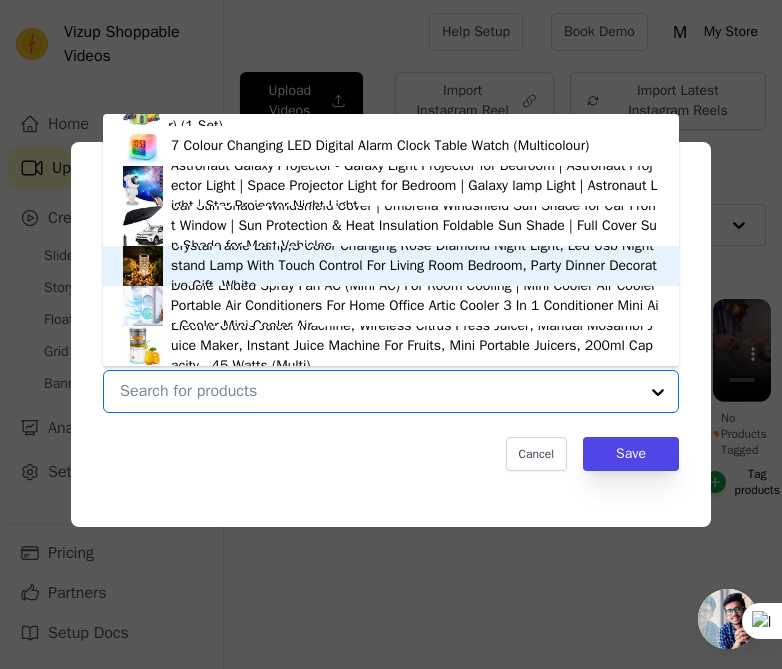 click on "Crystal Table Lamp,3 Color Changing Rose Diamond Night Light, Led Usb Nightstand Lamp With Touch Control For Living Room Bedroom, Party Dinner Decorative Gift, White" at bounding box center (415, 266) 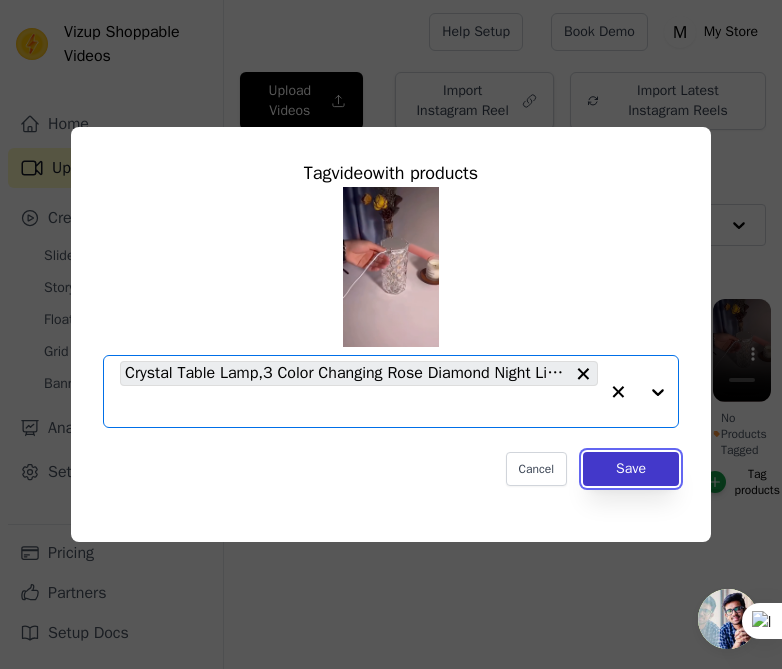 click on "Save" at bounding box center (631, 469) 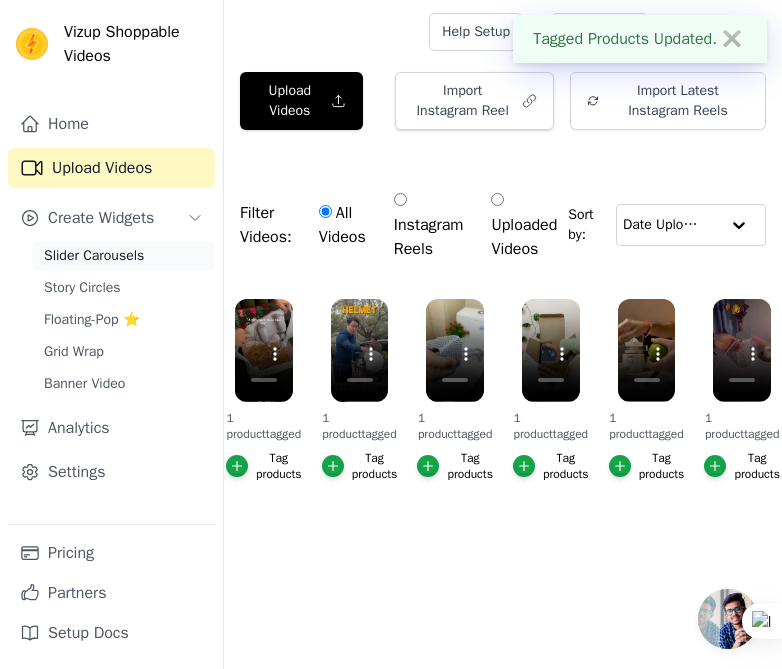 click on "Slider Carousels" at bounding box center (94, 256) 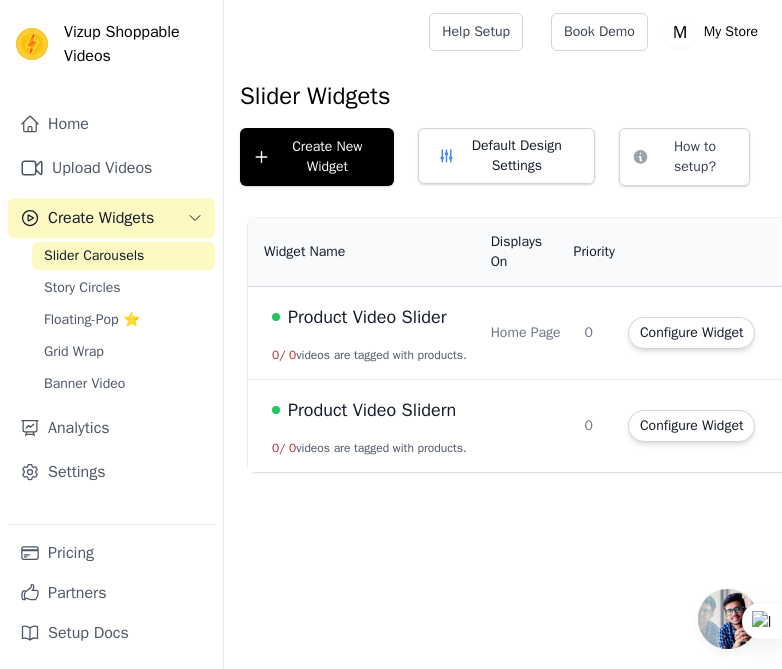 click on "Create Widgets" at bounding box center (101, 218) 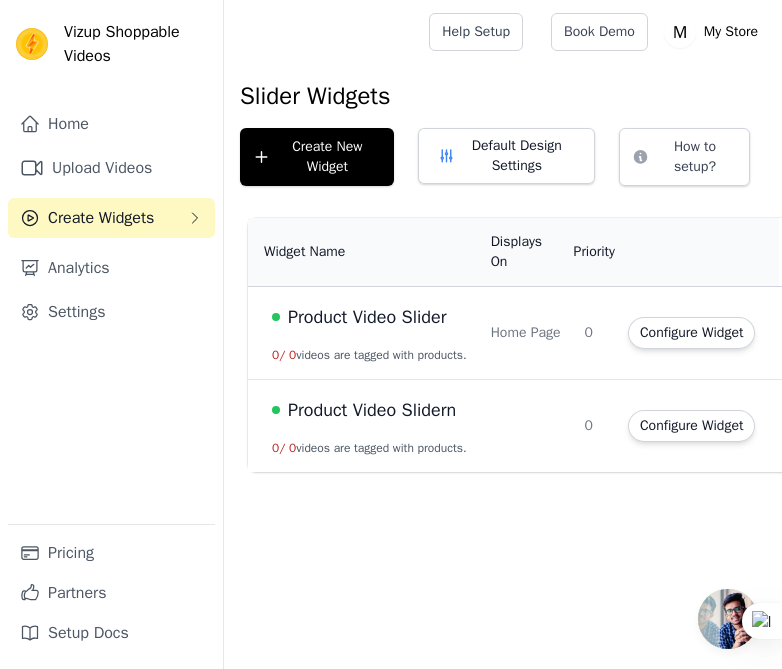 click on "Create Widgets" at bounding box center [101, 218] 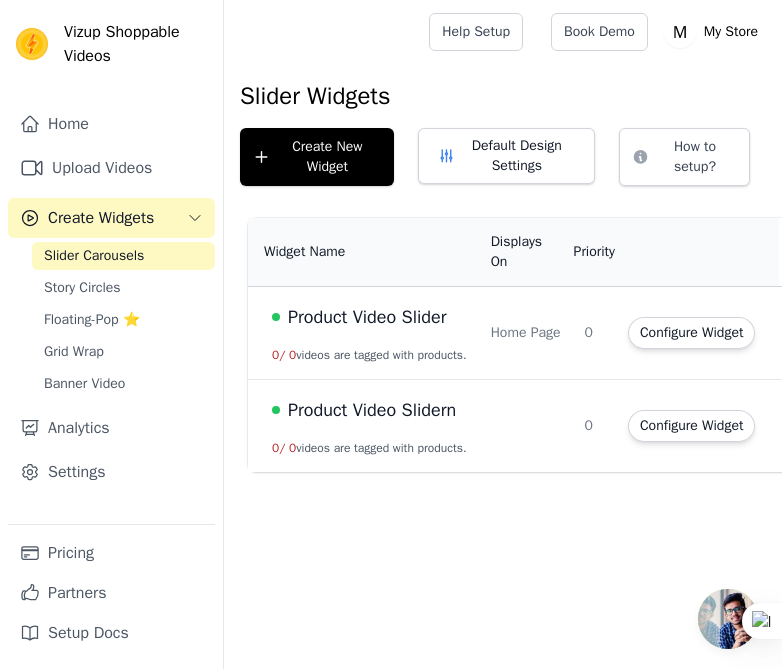 click on "Create Widgets" at bounding box center [101, 218] 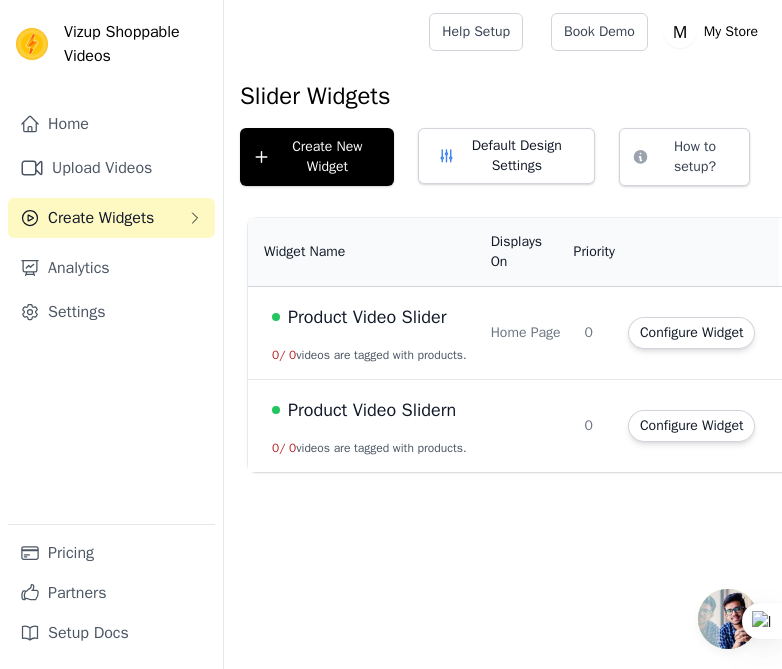 click on "Create Widgets" at bounding box center [101, 218] 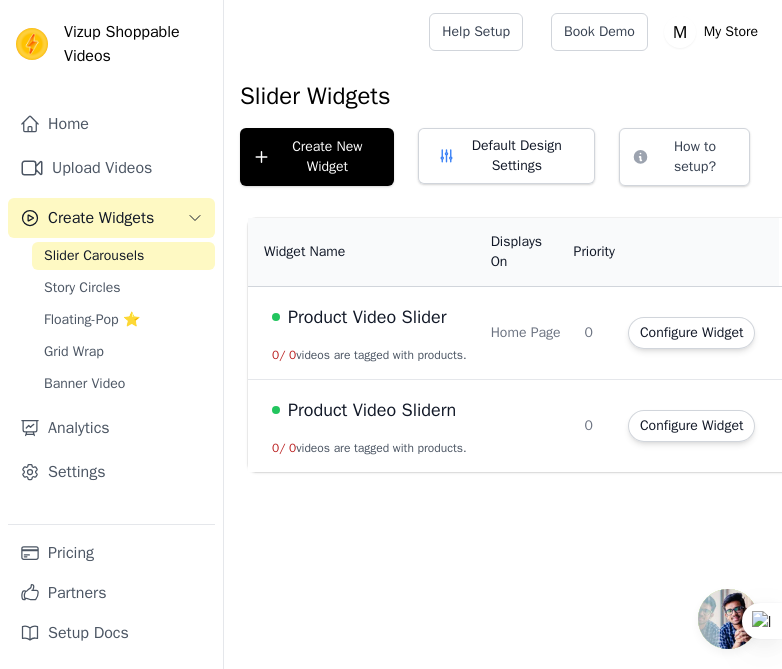 click on "Product Video Slider" at bounding box center (367, 317) 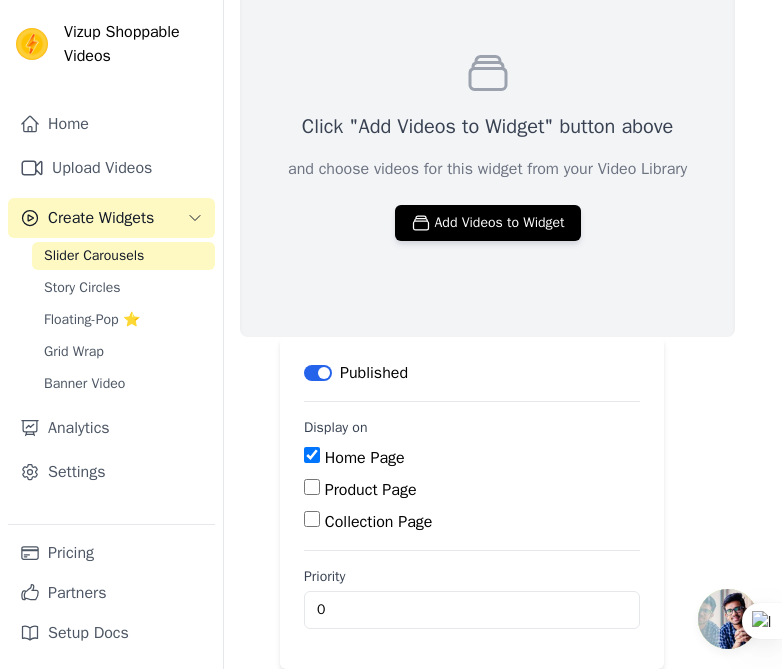 scroll, scrollTop: 0, scrollLeft: 0, axis: both 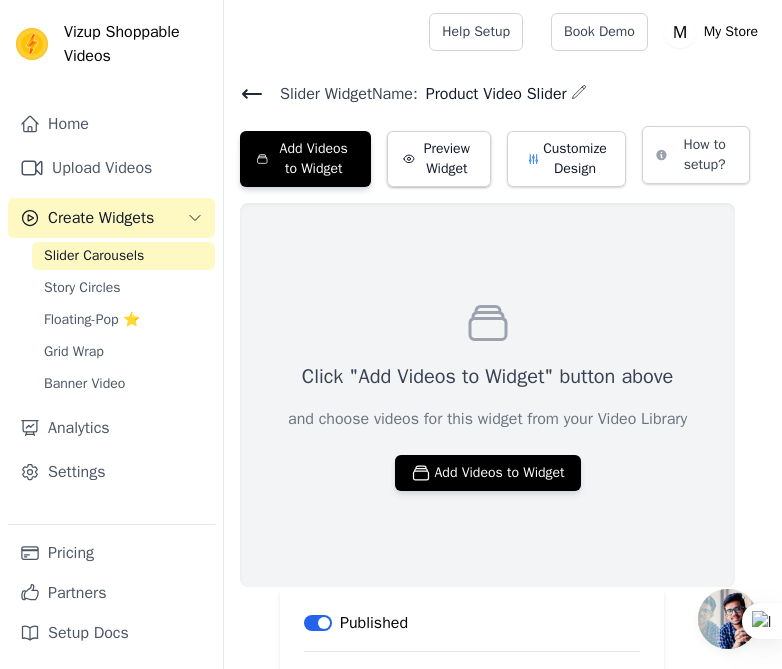 click 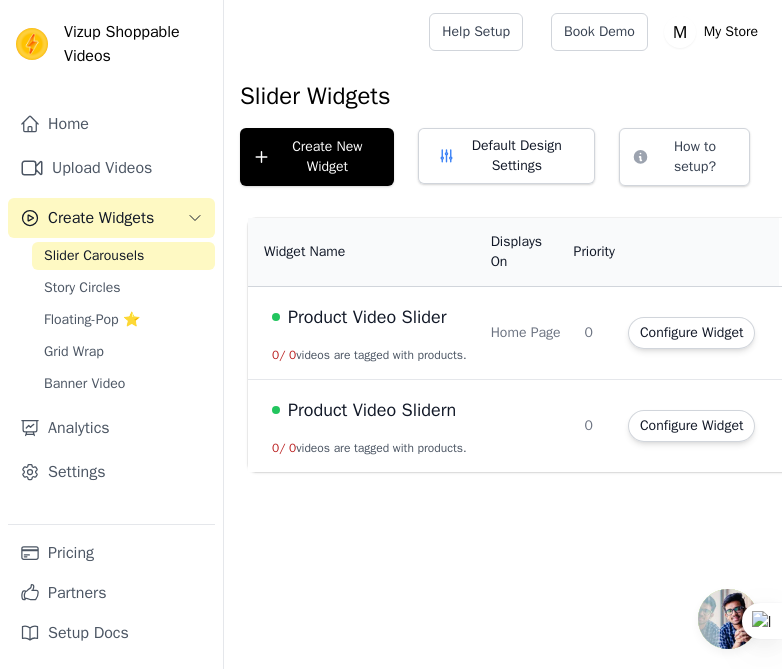 click on "0  /   0  videos are tagged with products." at bounding box center [369, 355] 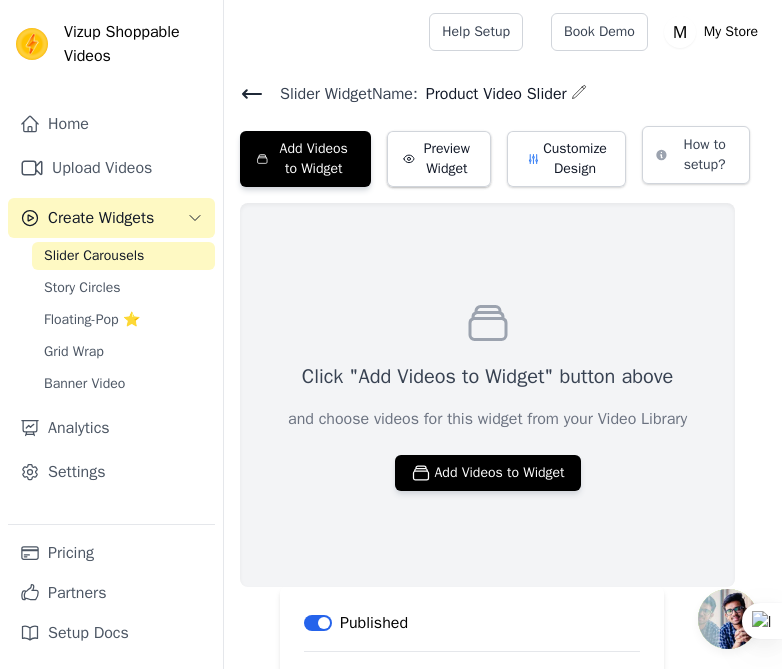 click 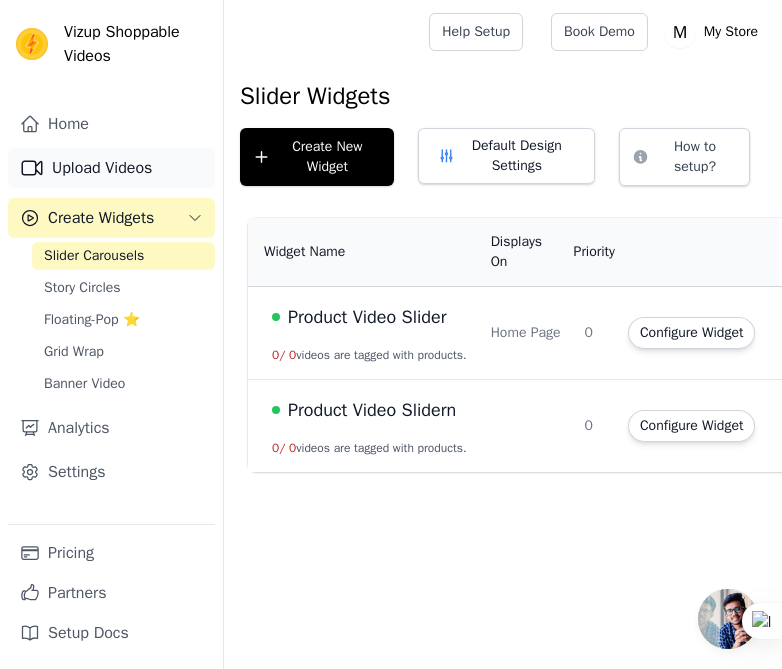 click on "Upload Videos" at bounding box center (111, 168) 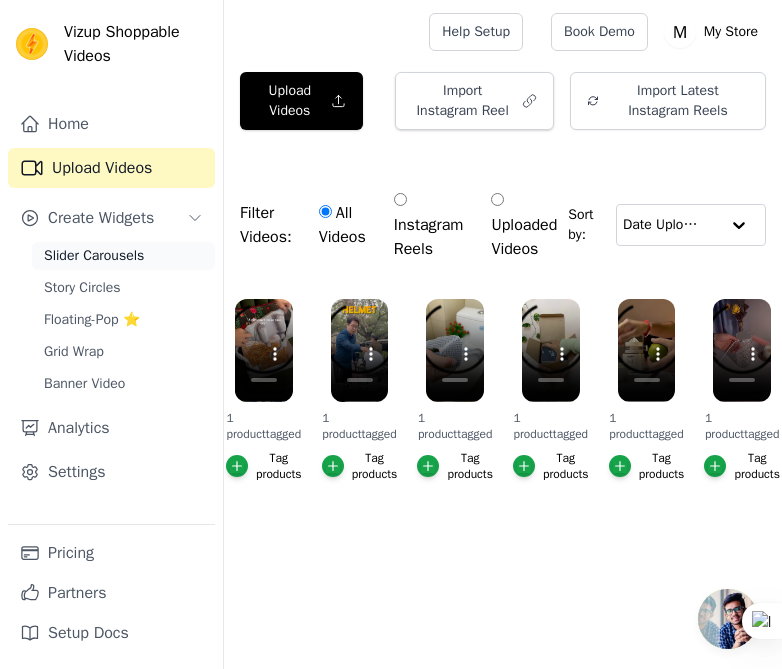 click on "Slider Carousels" at bounding box center [94, 256] 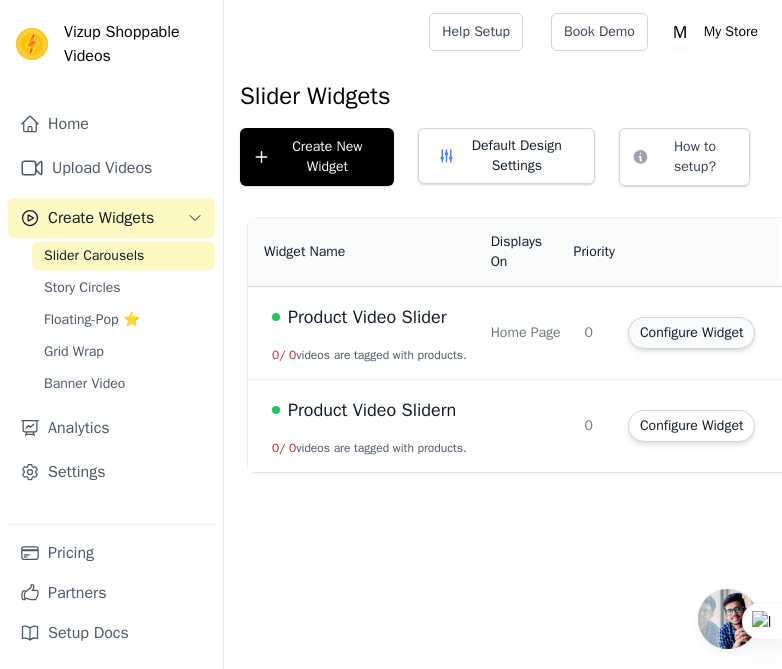 click on "Configure Widget" at bounding box center (691, 333) 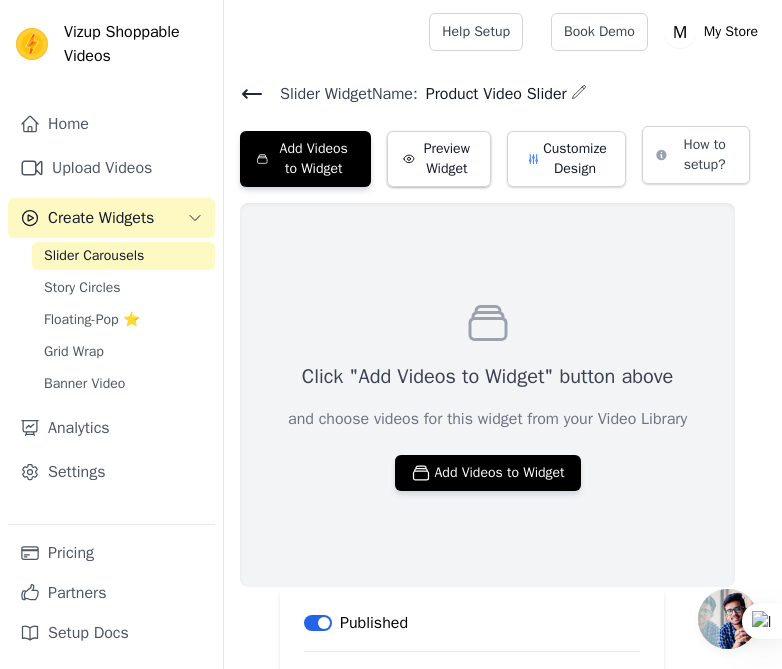 click 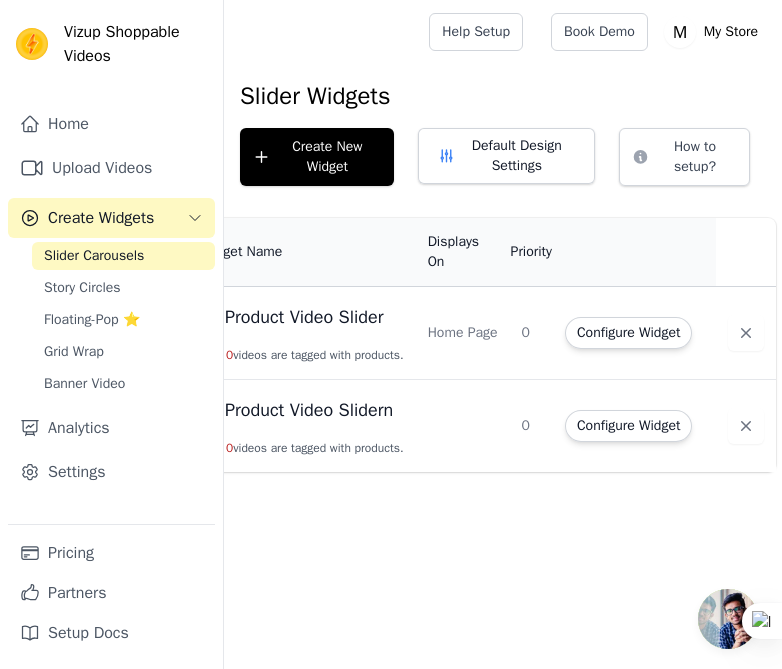 scroll, scrollTop: 0, scrollLeft: 129, axis: horizontal 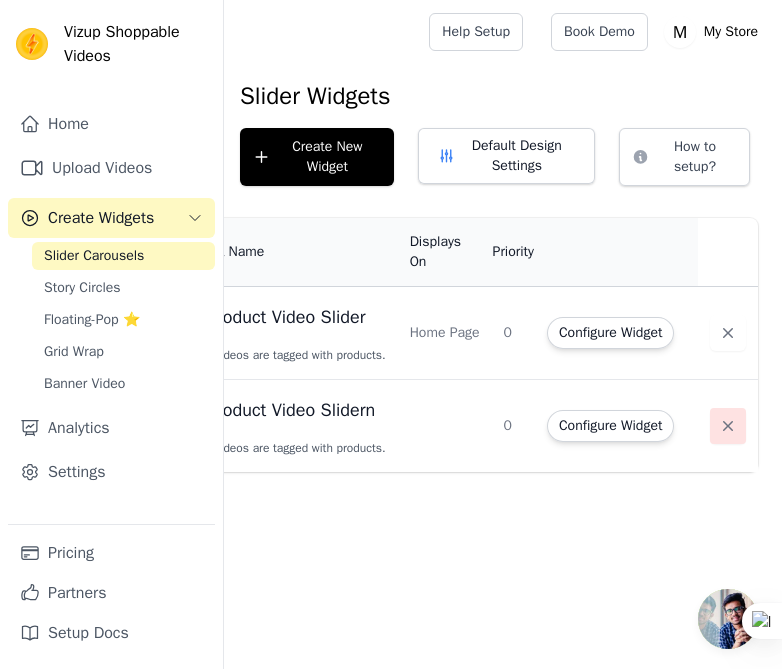 click 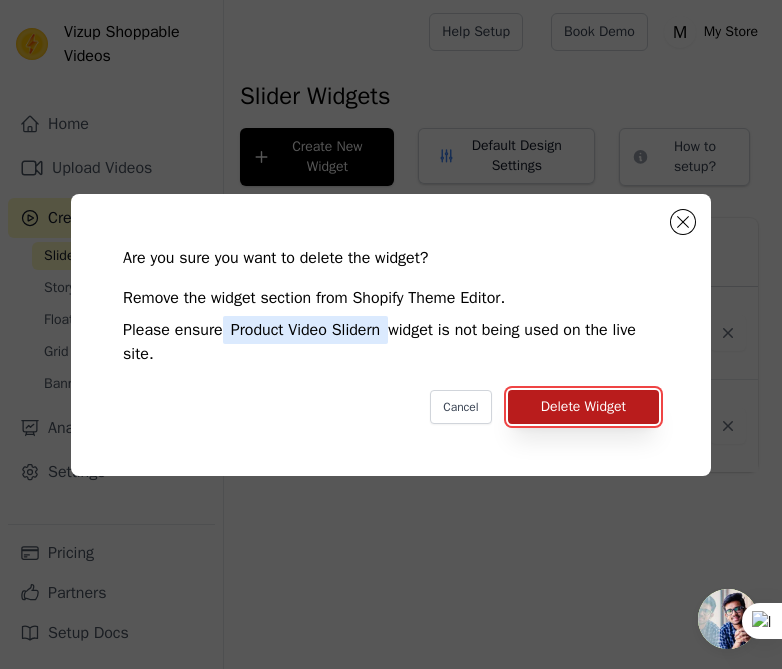 click on "Delete Widget" at bounding box center [583, 407] 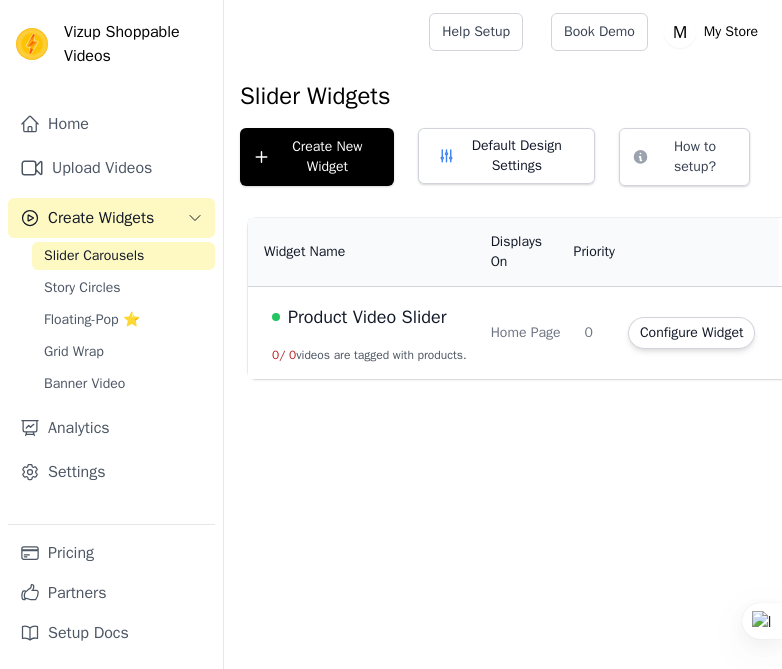 scroll, scrollTop: 0, scrollLeft: 0, axis: both 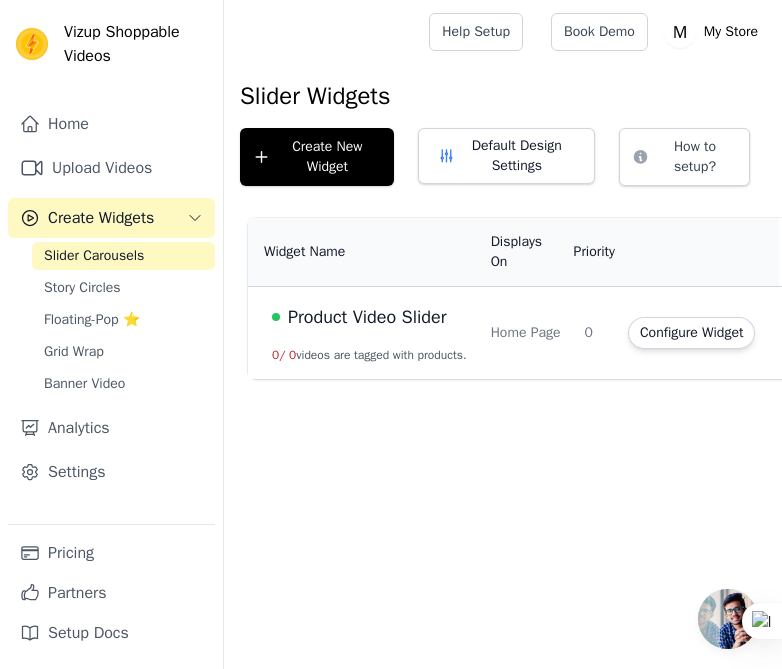 click on "Product Video Slider" at bounding box center [367, 317] 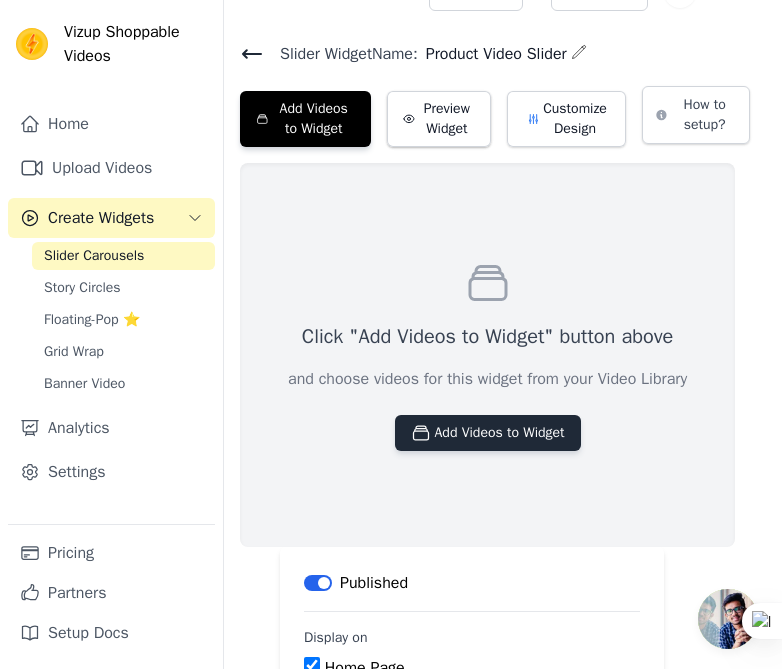 scroll, scrollTop: 42, scrollLeft: 0, axis: vertical 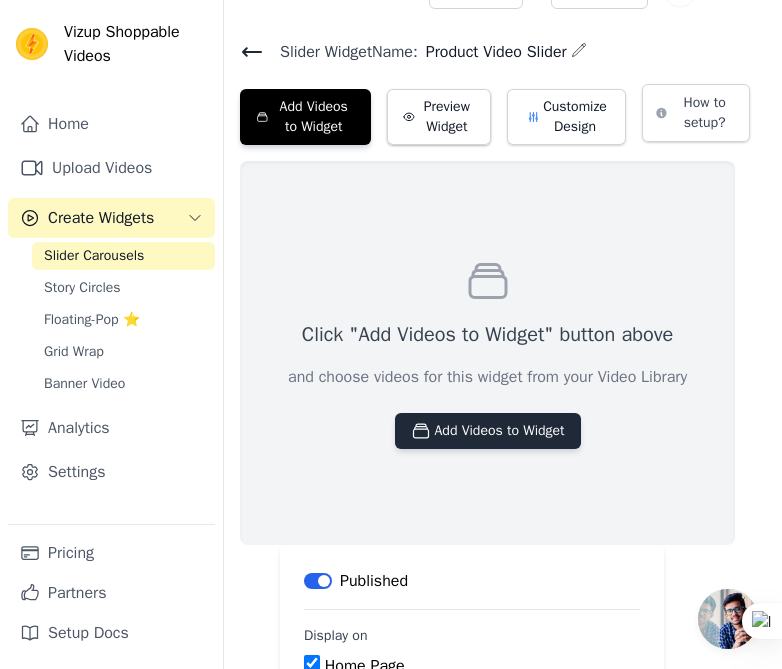 click on "Add Videos to Widget" at bounding box center (488, 431) 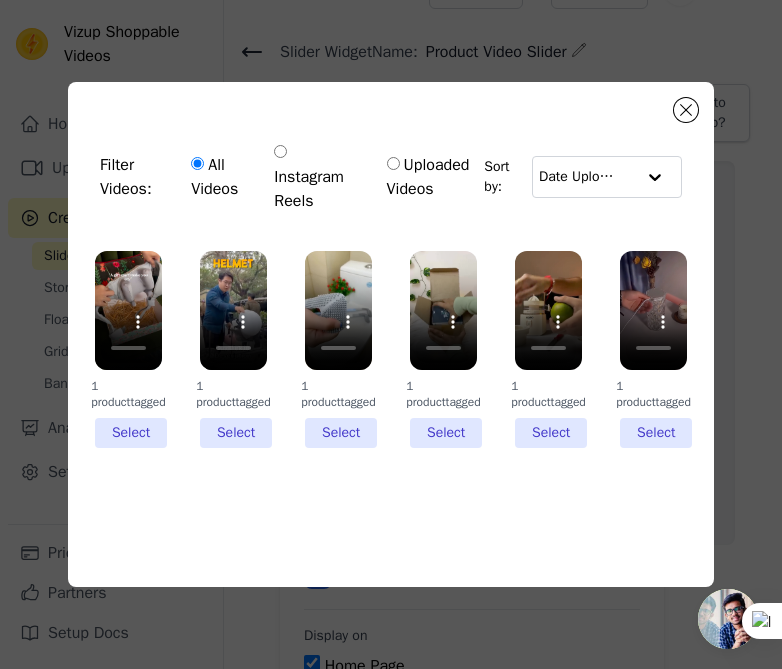 click on "1   product  tagged     Select" at bounding box center (128, 349) 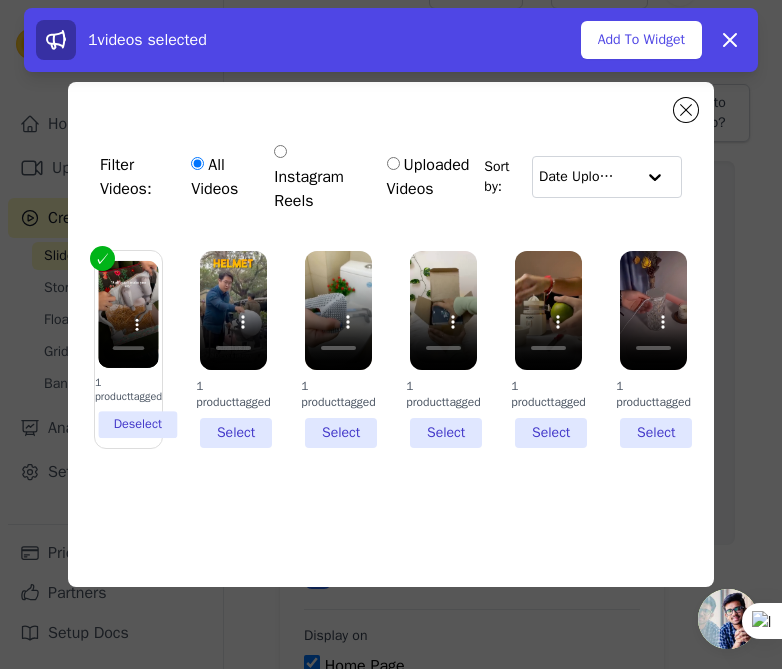 click on "1   product  tagged     Select" at bounding box center [233, 349] 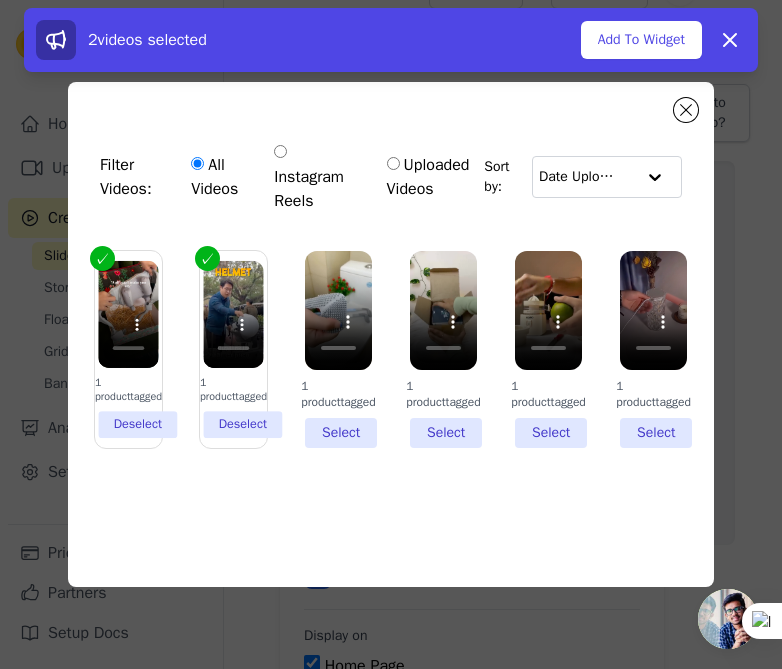 click on "1   product  tagged     Select" at bounding box center (338, 349) 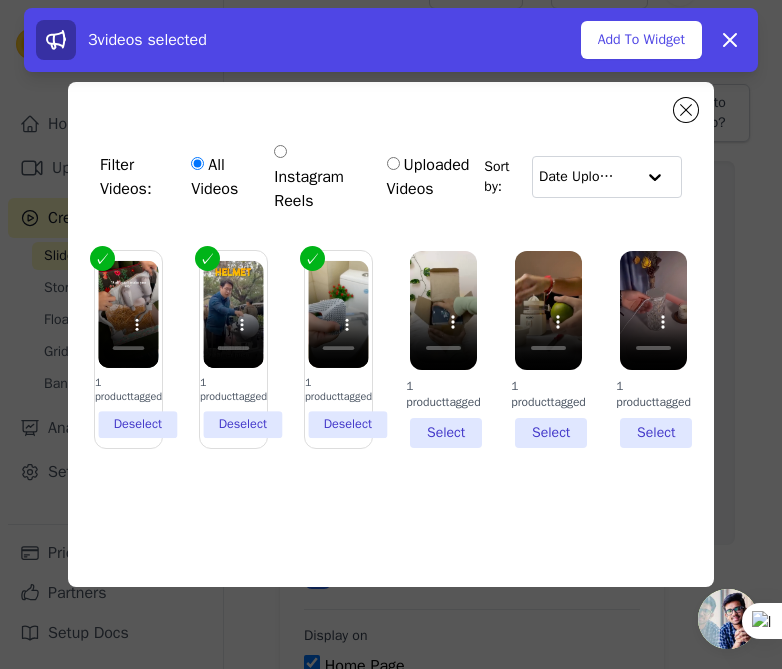 click on "1   product  tagged     Select" at bounding box center (443, 349) 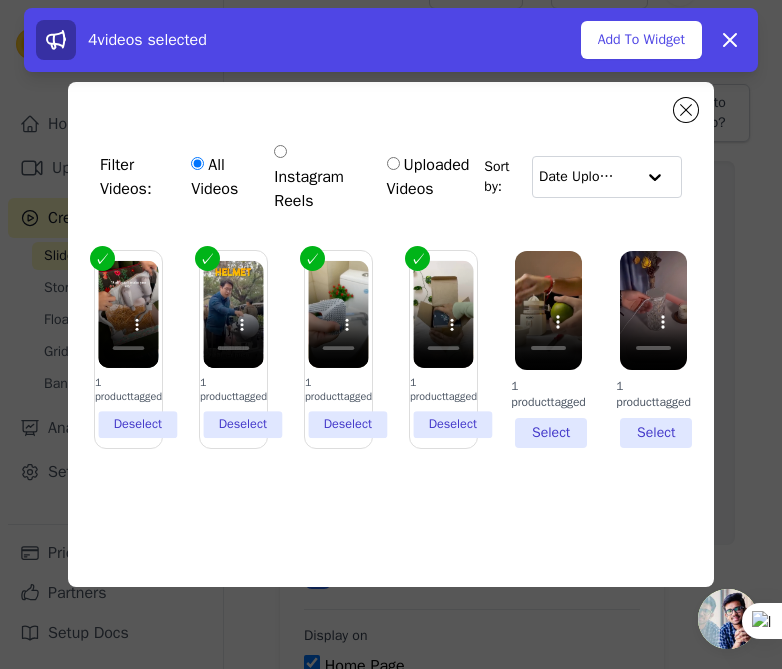click on "1   product  tagged     Select" at bounding box center [548, 349] 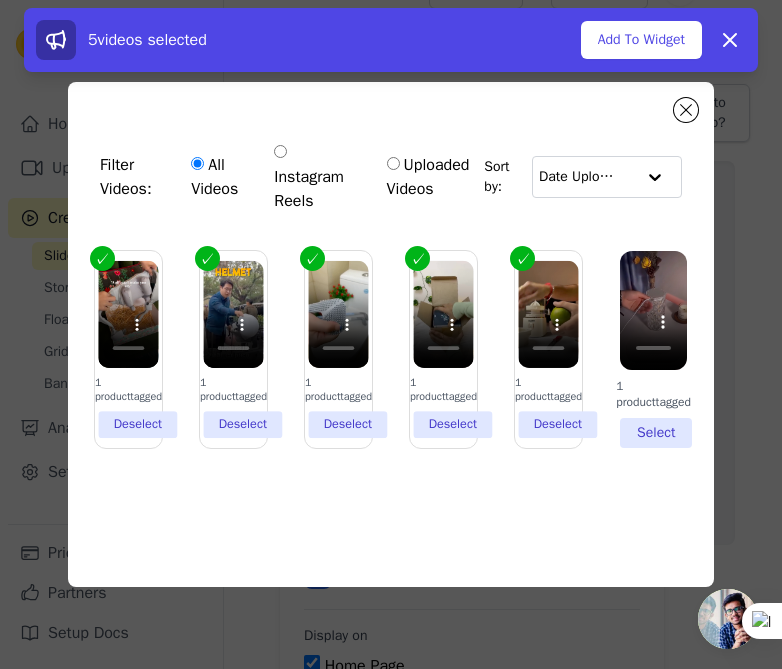 click on "1   product  tagged     Select" at bounding box center [653, 349] 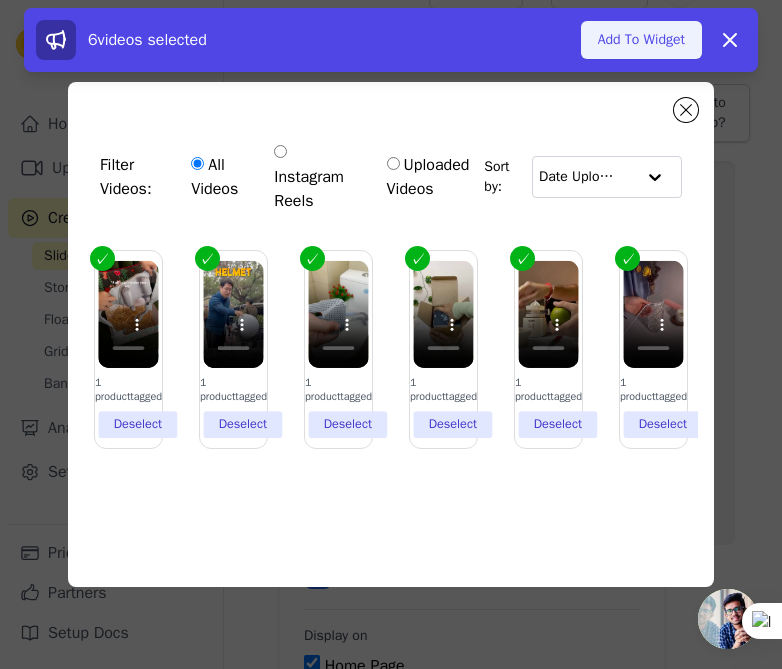 click on "Add To Widget" at bounding box center (641, 40) 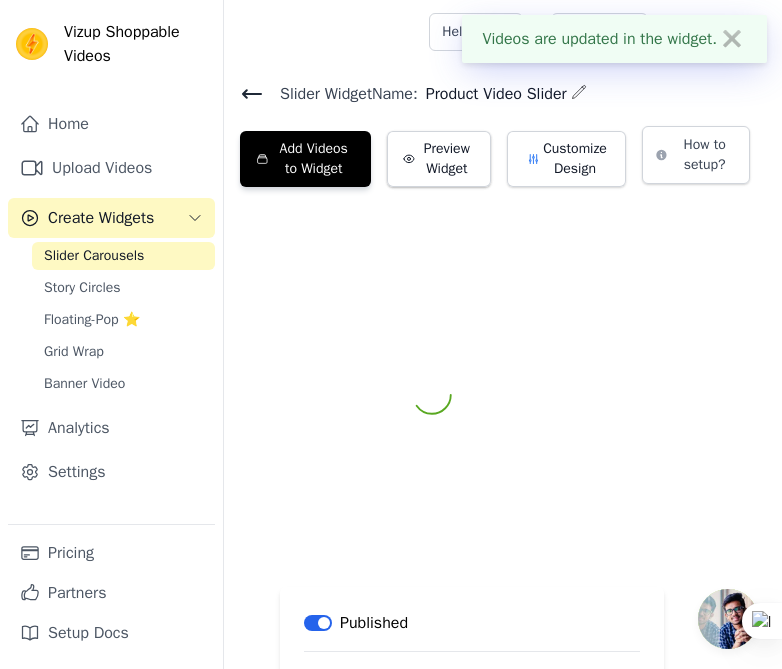 scroll, scrollTop: 42, scrollLeft: 0, axis: vertical 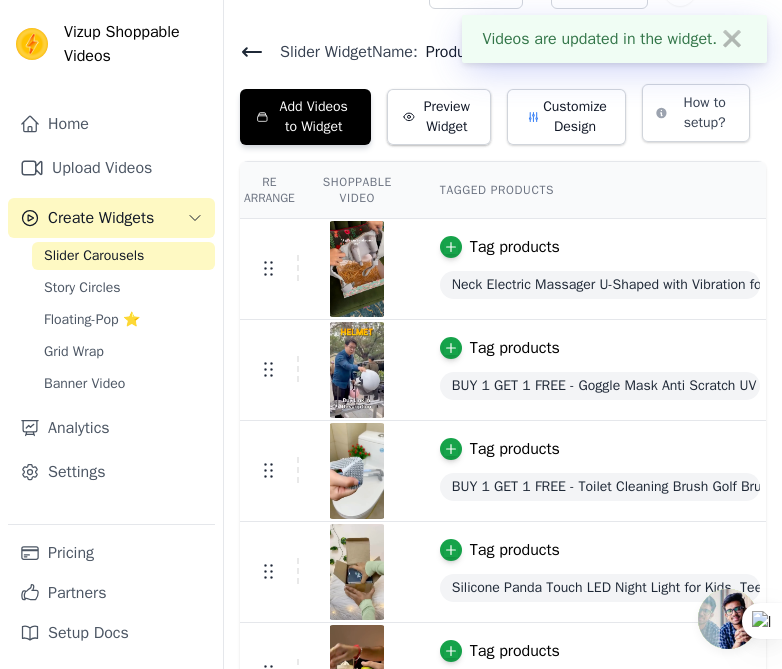 click on "Slider Carousels" at bounding box center [94, 256] 